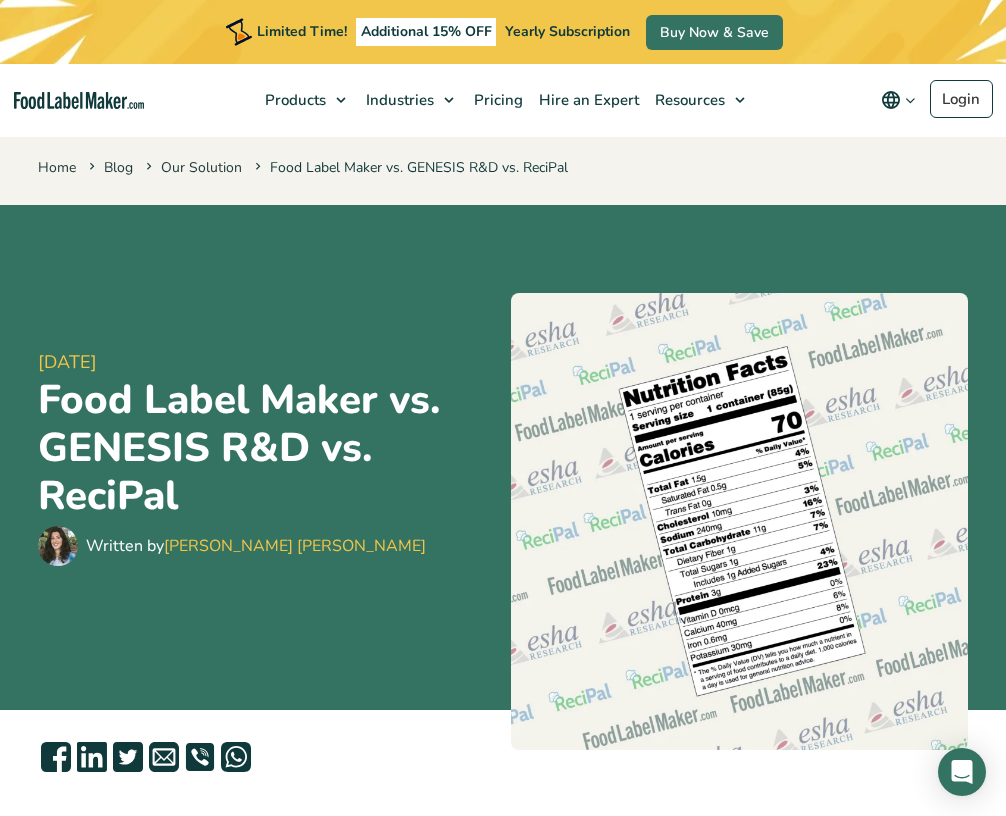 scroll, scrollTop: 171, scrollLeft: 0, axis: vertical 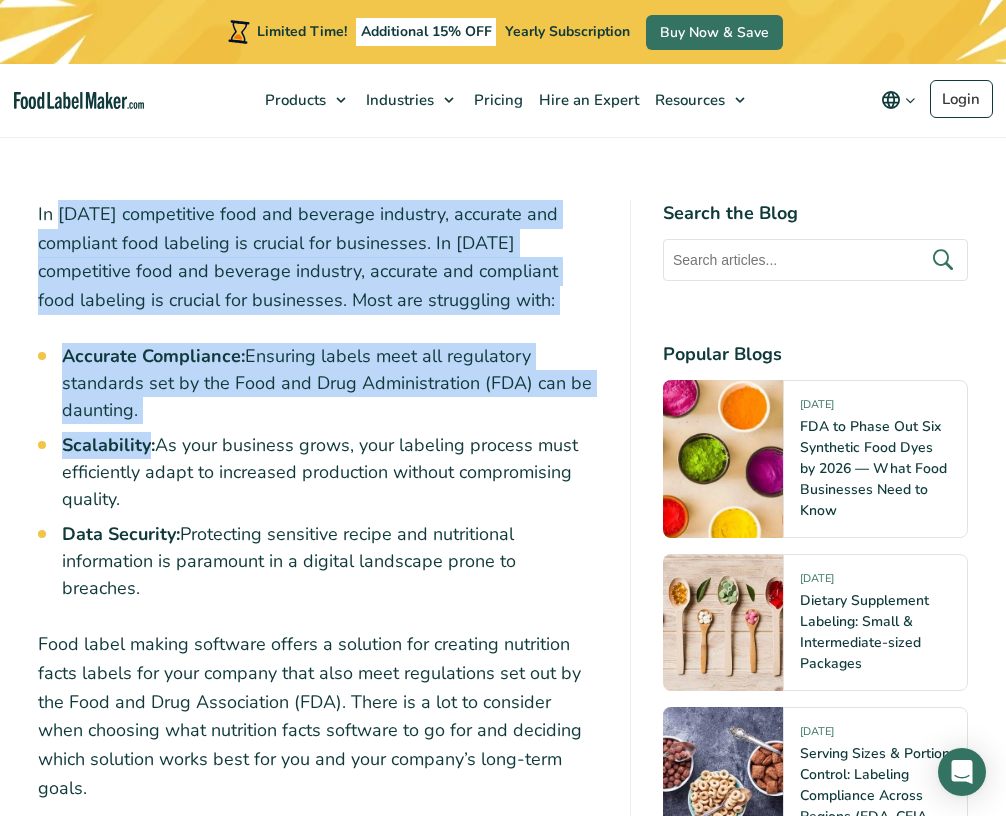 drag, startPoint x: 89, startPoint y: 303, endPoint x: 145, endPoint y: 419, distance: 128.80994 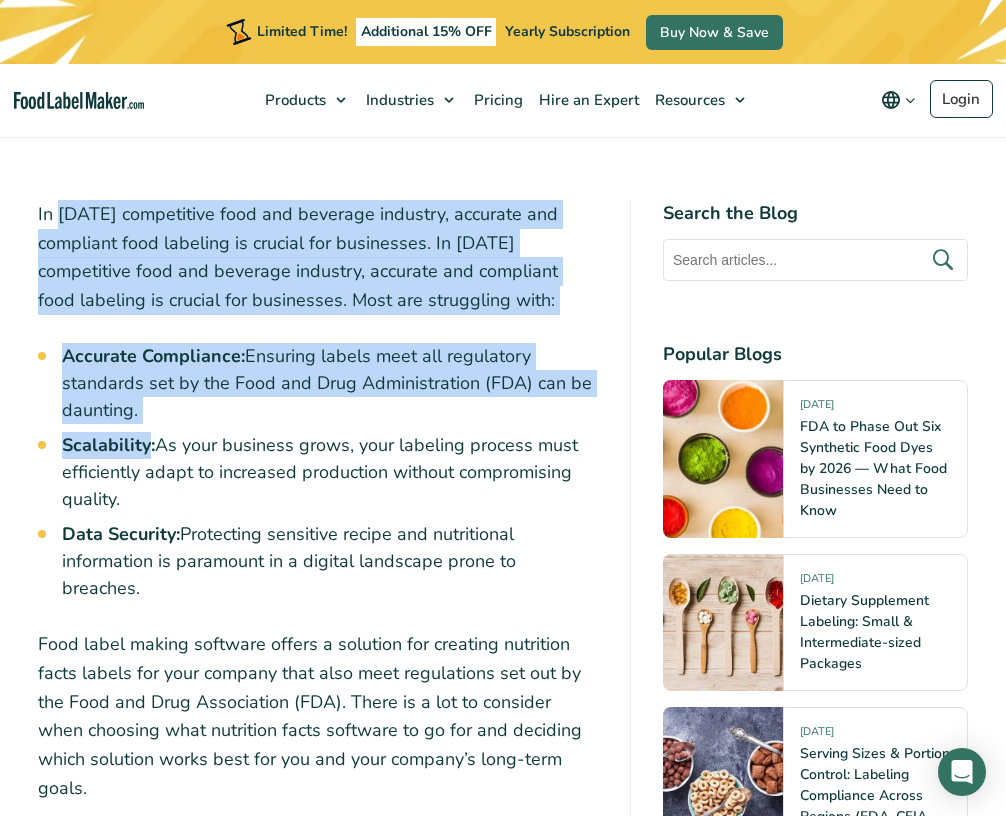 click on "Scalability:" at bounding box center [108, 445] 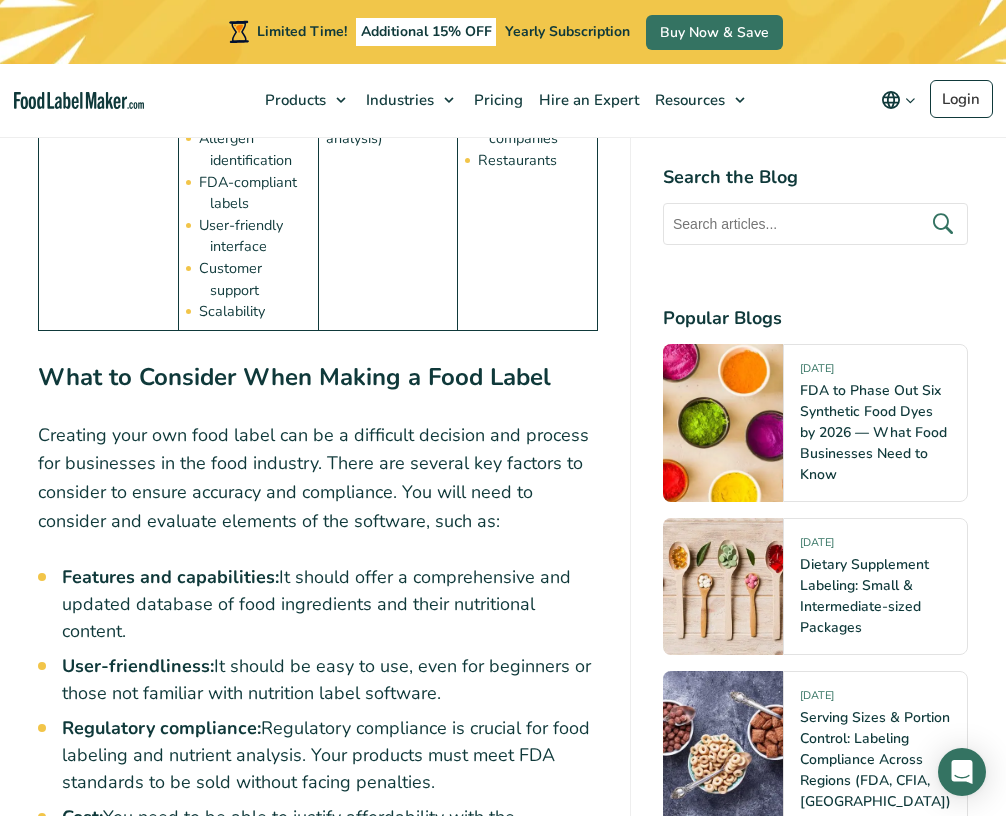 scroll, scrollTop: 3502, scrollLeft: 0, axis: vertical 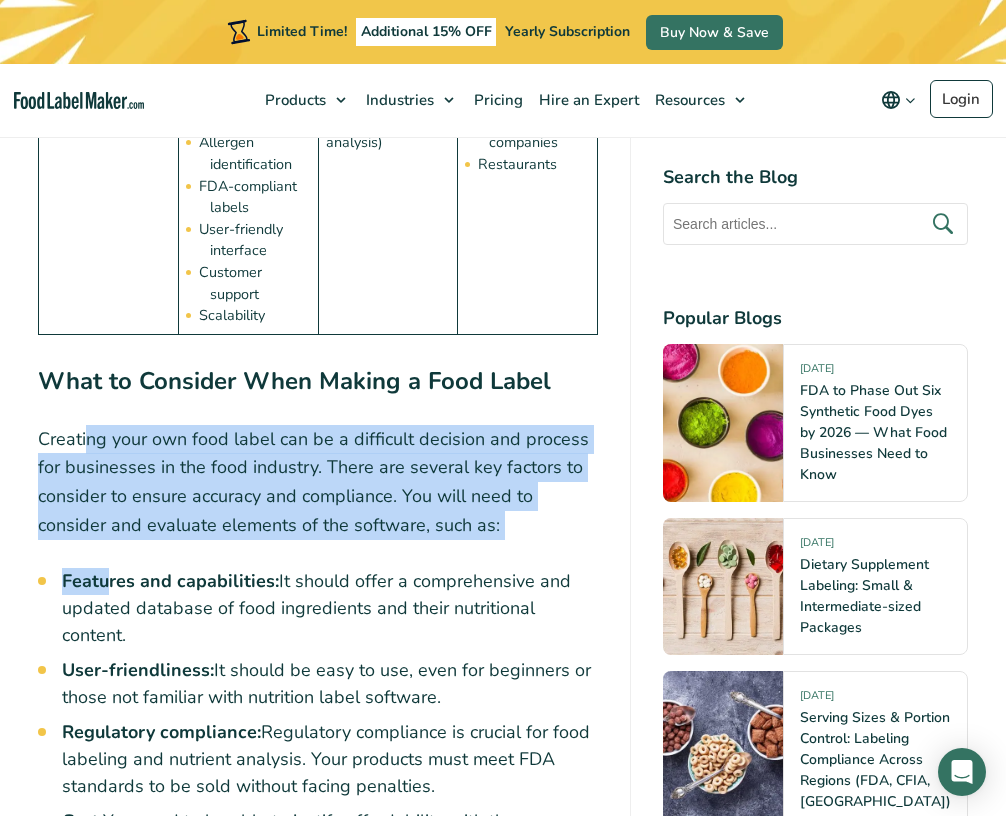 drag, startPoint x: 88, startPoint y: 235, endPoint x: 107, endPoint y: 363, distance: 129.40247 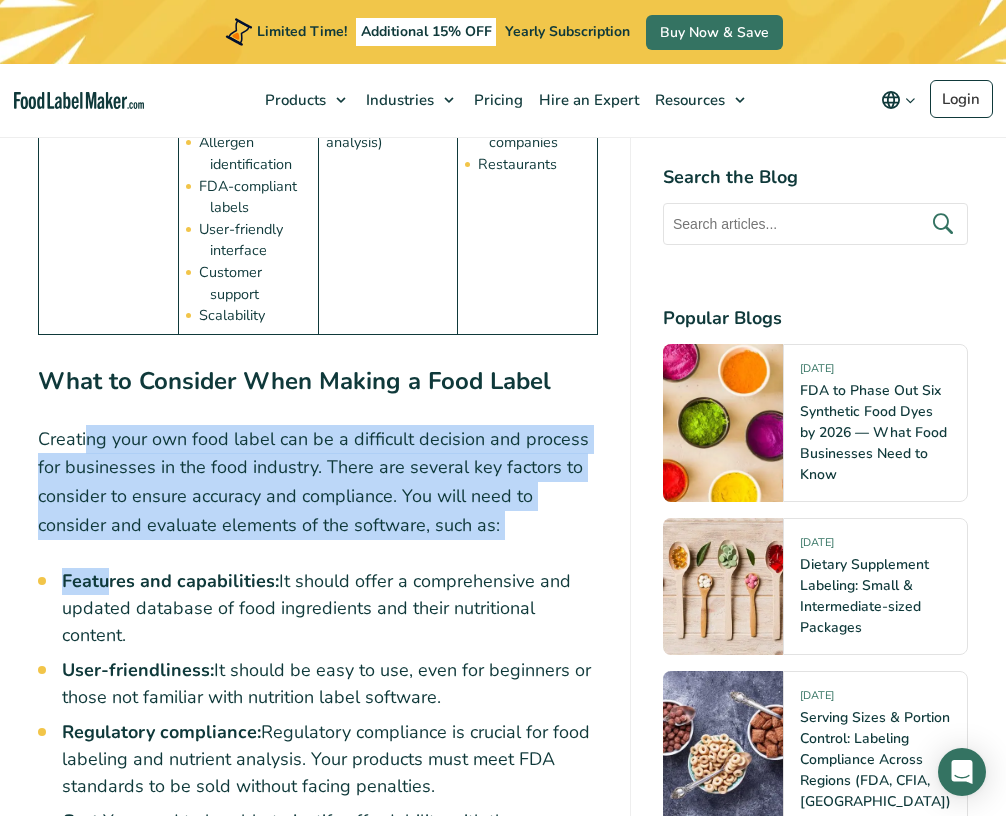 click on "Features and capabilities:" at bounding box center (170, 581) 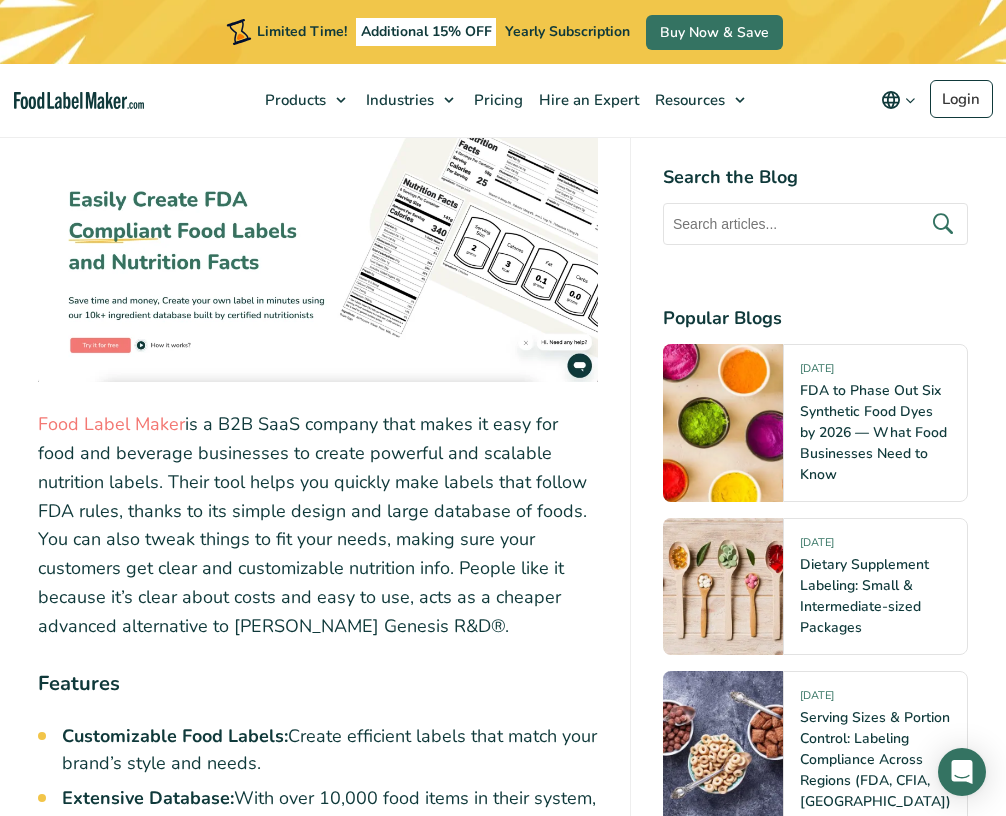 scroll, scrollTop: 4888, scrollLeft: 0, axis: vertical 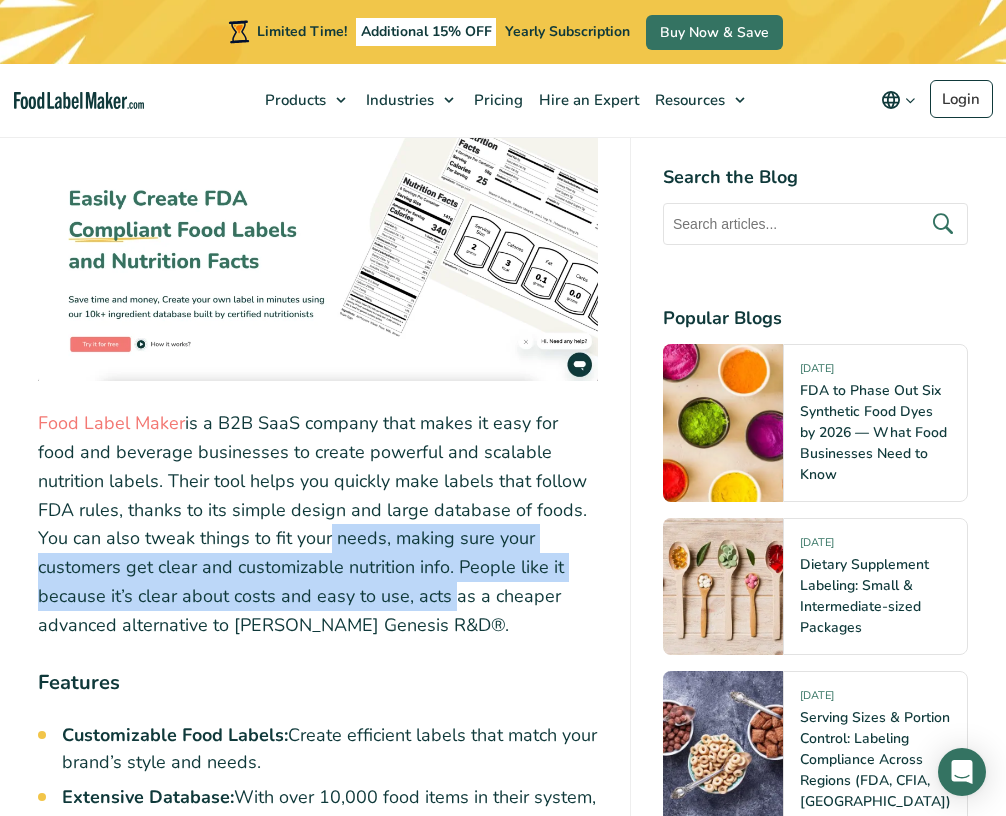 drag, startPoint x: 67, startPoint y: 305, endPoint x: 70, endPoint y: 380, distance: 75.059975 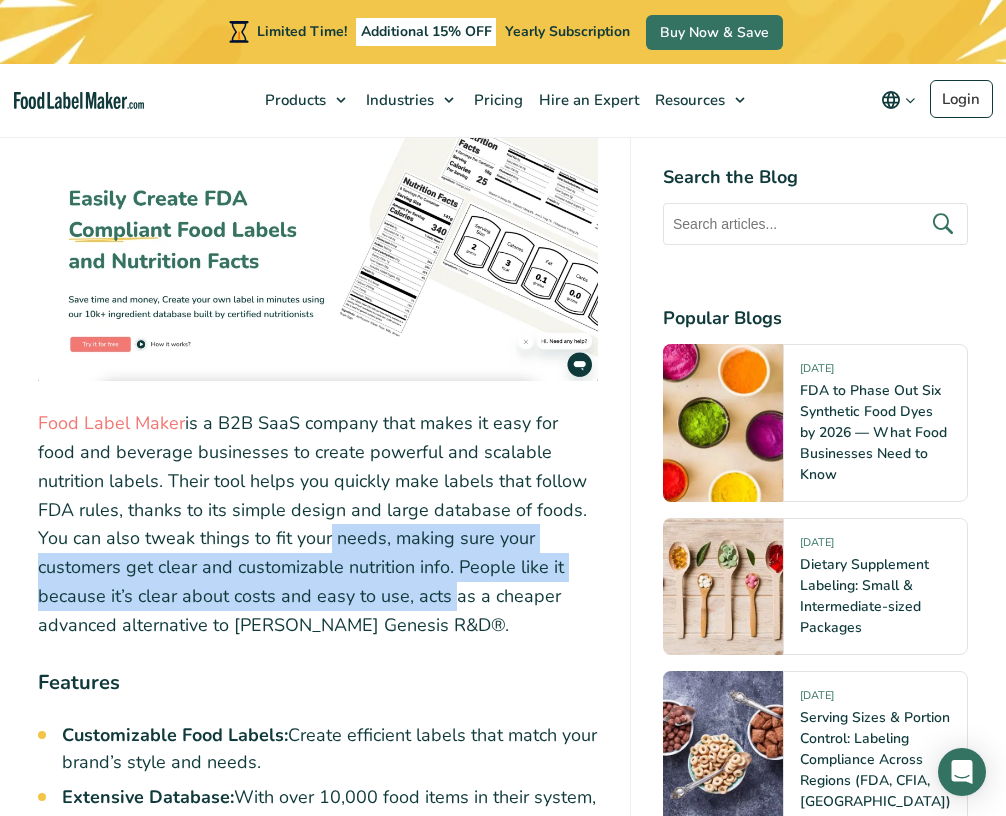 click on "Food Label Maker  is a B2B SaaS company that makes it easy for food and beverage businesses to create powerful and scalable nutrition labels. Their tool helps you quickly make labels that follow FDA rules, thanks to its simple design and large database of foods. You can also tweak things to fit your needs, making sure your customers get clear and customizable nutrition info. People like it because it’s clear about costs and easy to use, acts as a cheaper advanced alternative to [PERSON_NAME] Genesis R&D®." at bounding box center (318, 524) 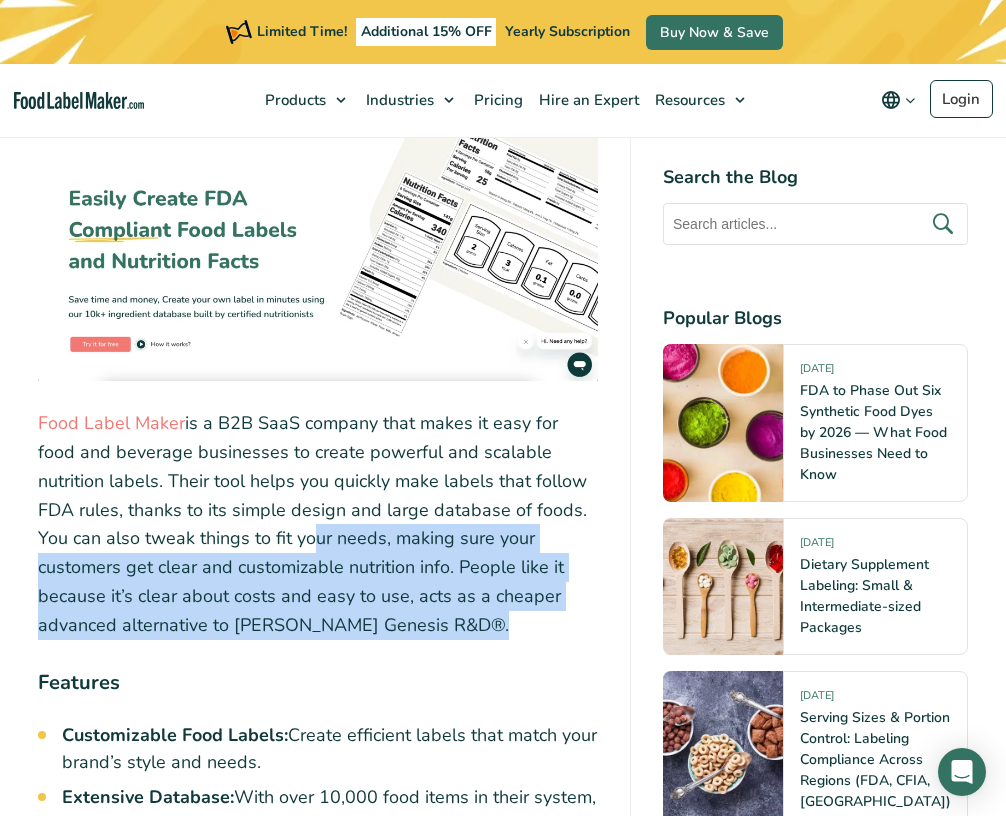 drag, startPoint x: 46, startPoint y: 325, endPoint x: 67, endPoint y: 395, distance: 73.082146 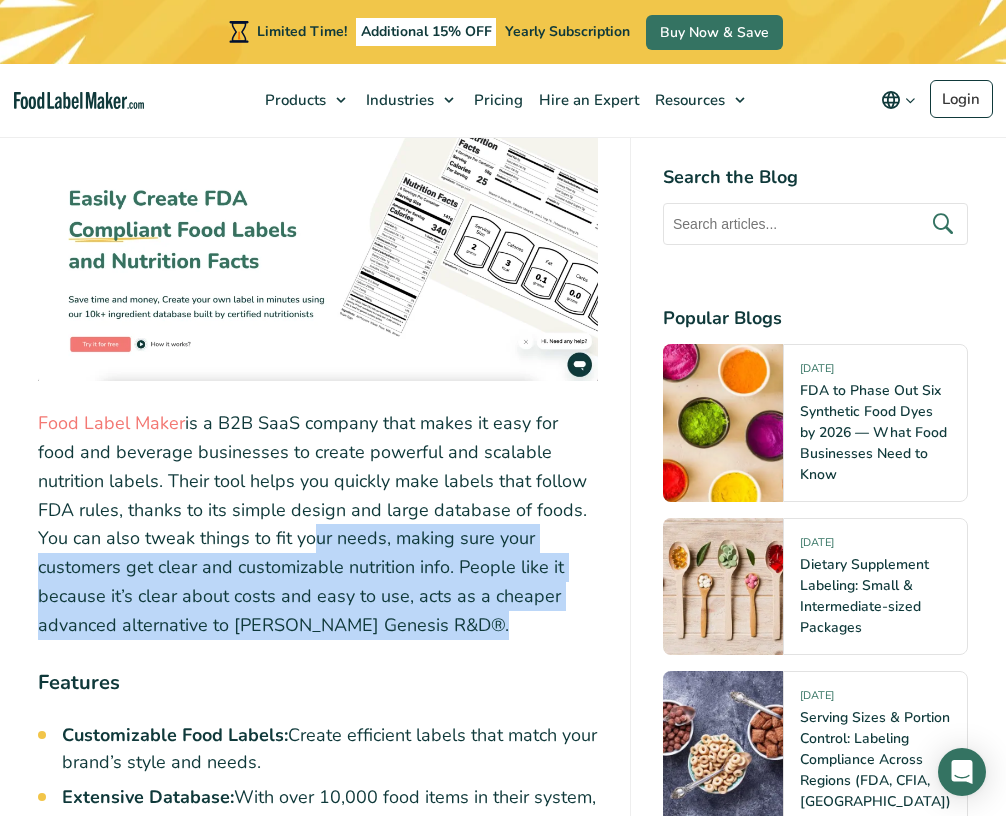click on "In [DATE] competitive food and beverage industry, accurate and compliant food labeling is crucial for businesses. In [DATE] competitive food and beverage industry, accurate and compliant food labeling is crucial for businesses. Most are struggling with:
Accurate Compliance:  Ensuring labels meet all regulatory standards set by the Food and Drug Administration (FDA) can be daunting.
Scalability:  As your business grows, your labeling process must efficiently adapt to increased production without compromising quality.
Data Security:  Protecting sensitive recipe and nutritional information is paramount in a digital landscape prone to breaches.
Table of Contents
Toggle
Summary What to Consider When Making a Food Label Food Label Maker Features Cost Who is it best for? [PERSON_NAME] Features Cost Who is it best for? ReciPal Features Cost Who is it best for?
Summary
Software Key Features Cost Best For" at bounding box center [318, 1789] 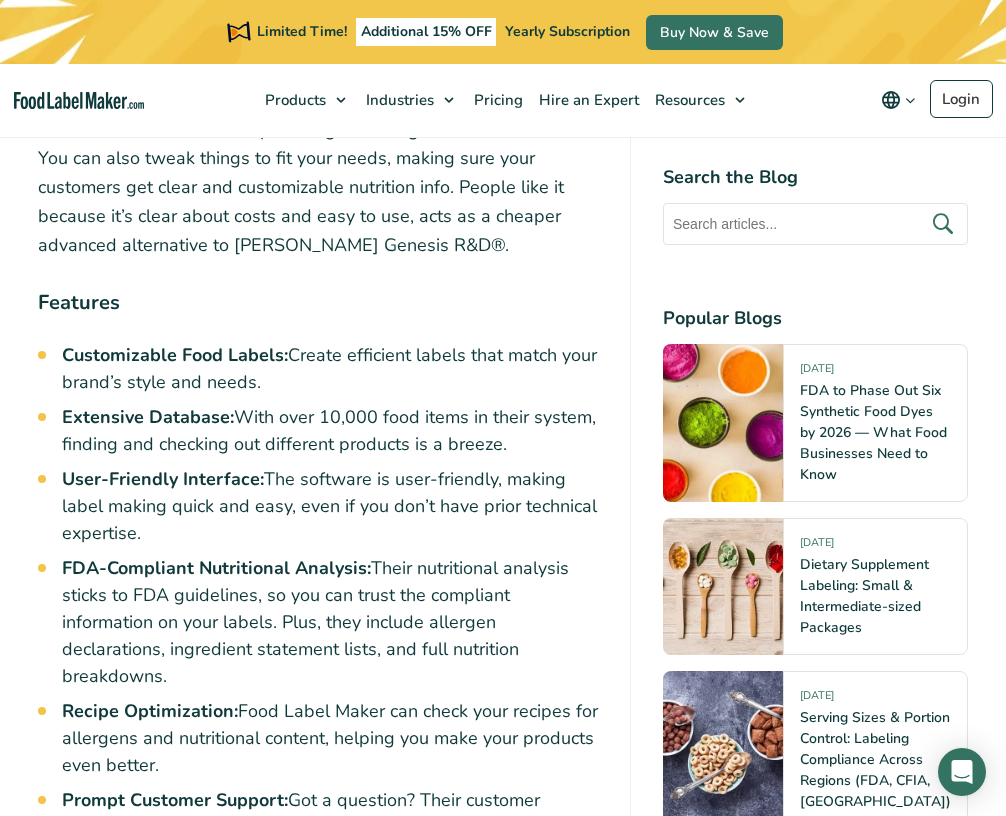 scroll, scrollTop: 5288, scrollLeft: 0, axis: vertical 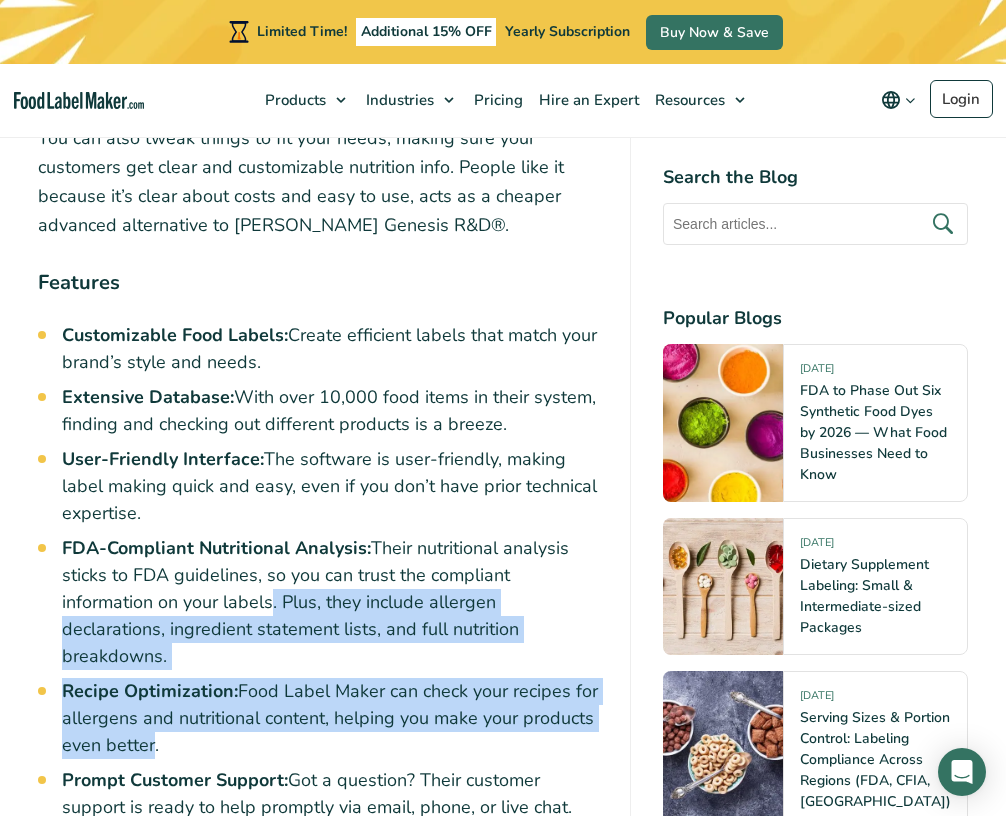 drag, startPoint x: 103, startPoint y: 320, endPoint x: 103, endPoint y: 439, distance: 119 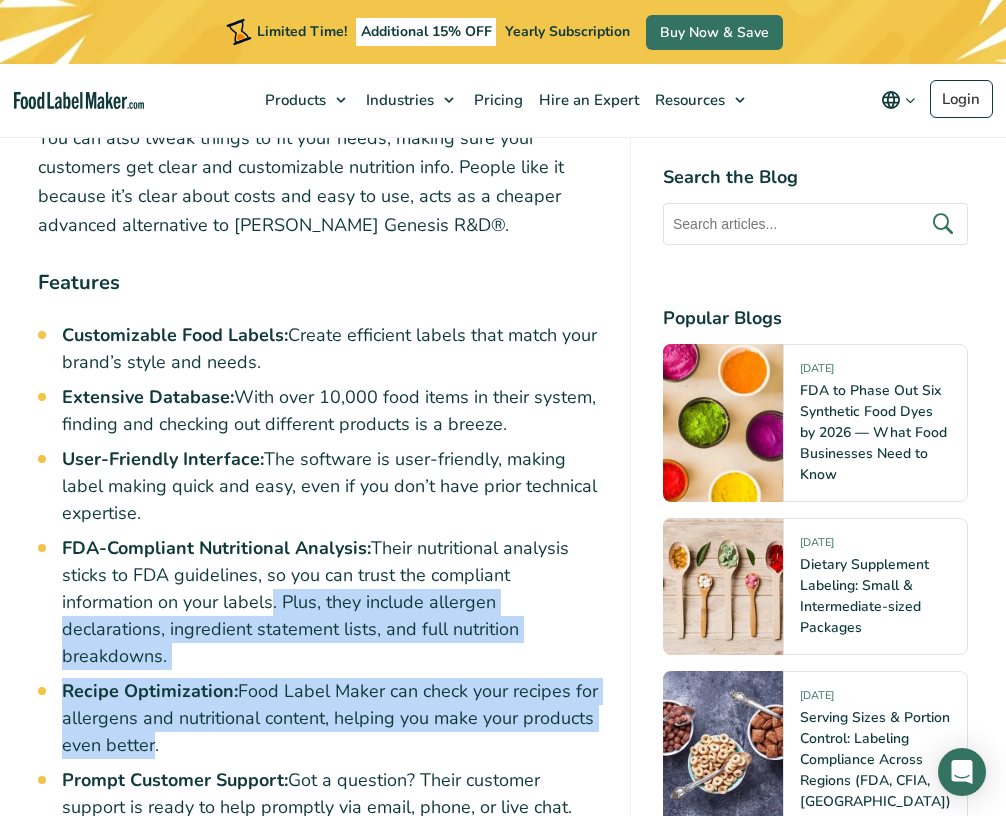 click on "Recipe Optimization:  Food Label Maker can check your recipes for allergens and nutritional content, helping you make your products even better." at bounding box center (330, 718) 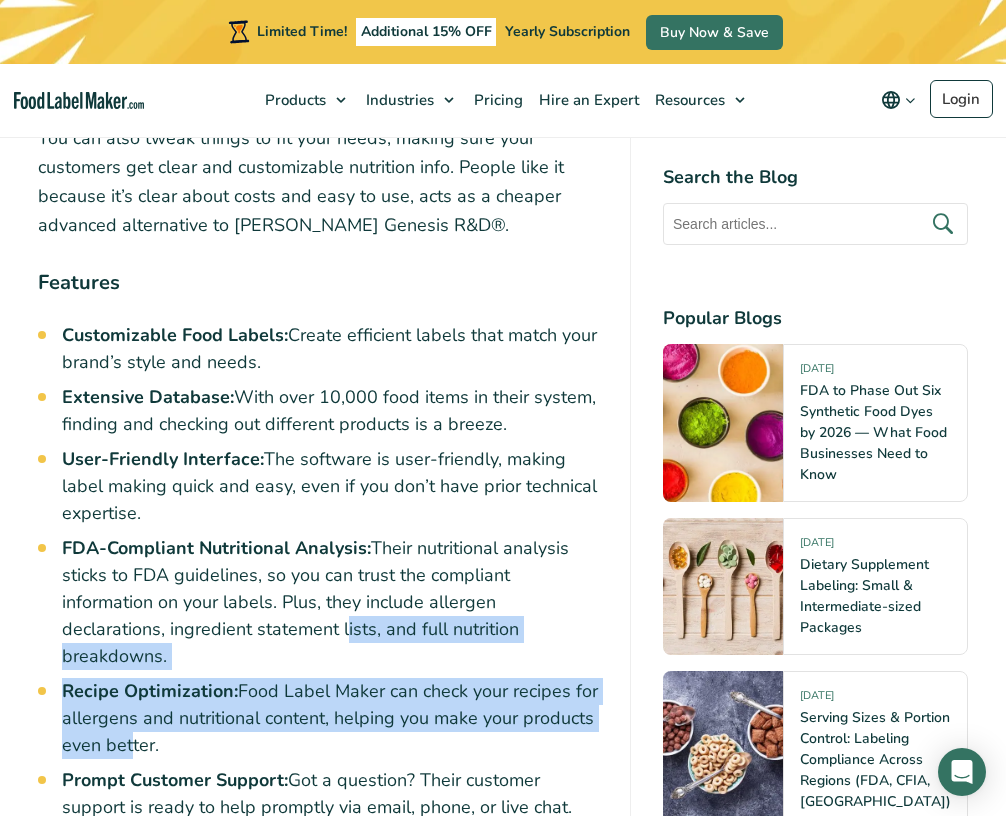 drag, startPoint x: 51, startPoint y: 337, endPoint x: 84, endPoint y: 432, distance: 100.56838 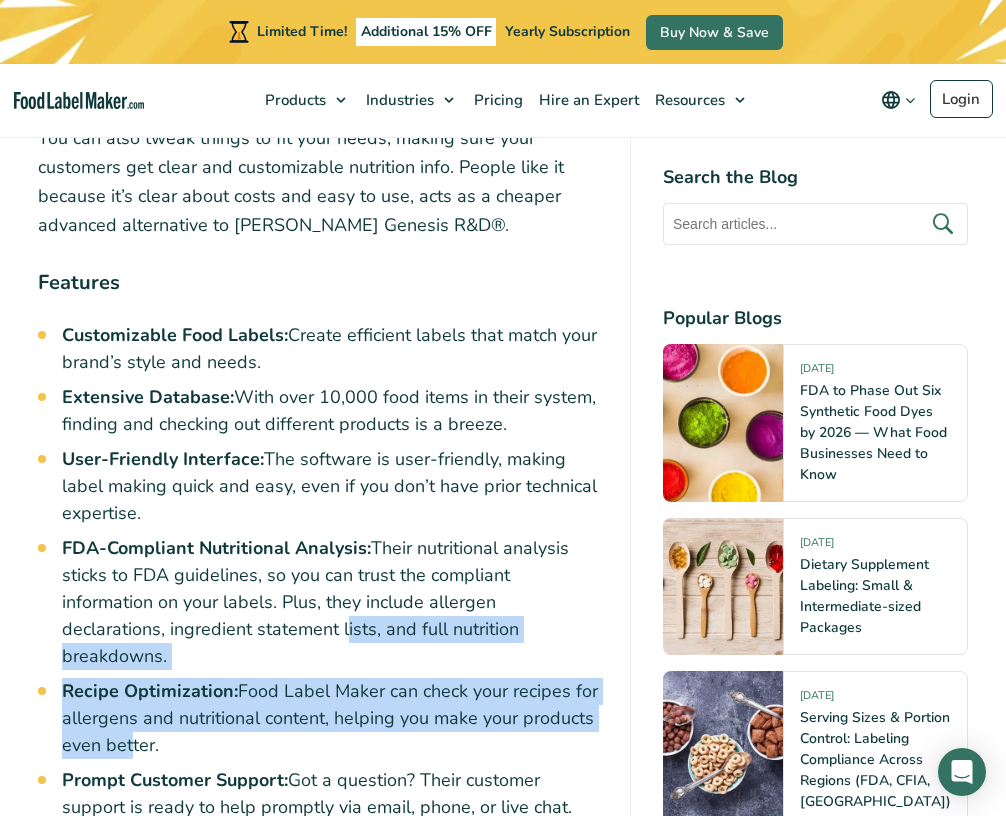 click on "Recipe Optimization:  Food Label Maker can check your recipes for allergens and nutritional content, helping you make your products even better." at bounding box center (330, 718) 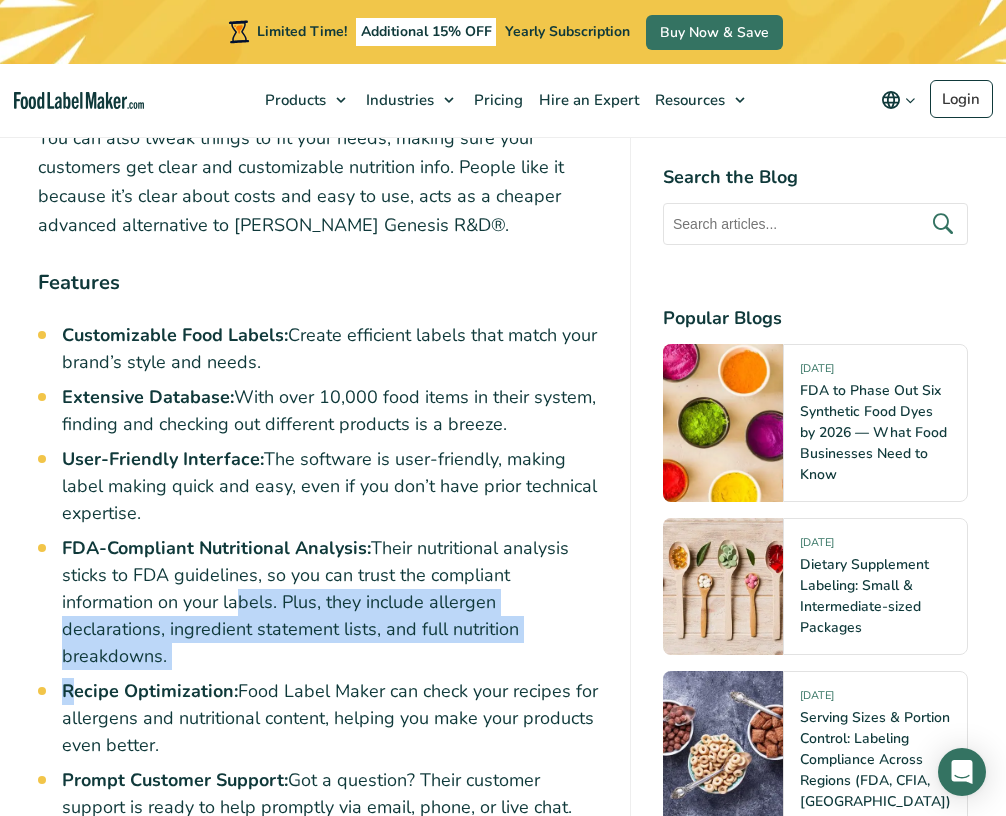 drag, startPoint x: 70, startPoint y: 320, endPoint x: 72, endPoint y: 391, distance: 71.02816 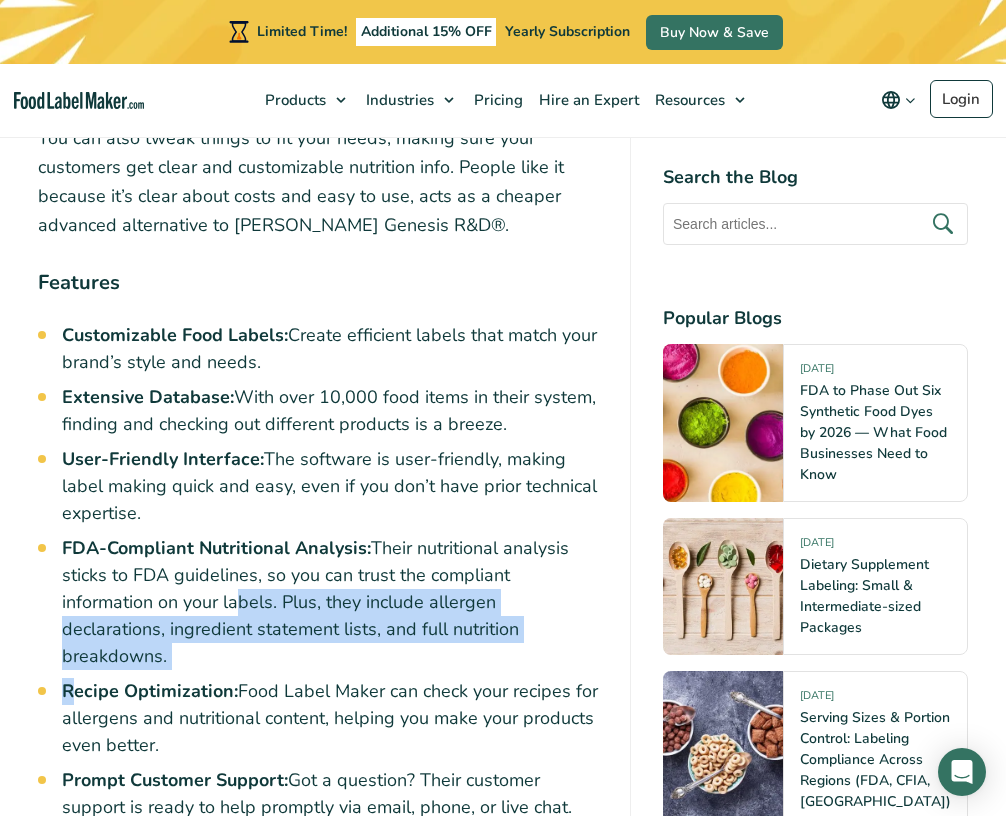 click on "Recipe Optimization:" at bounding box center (150, 691) 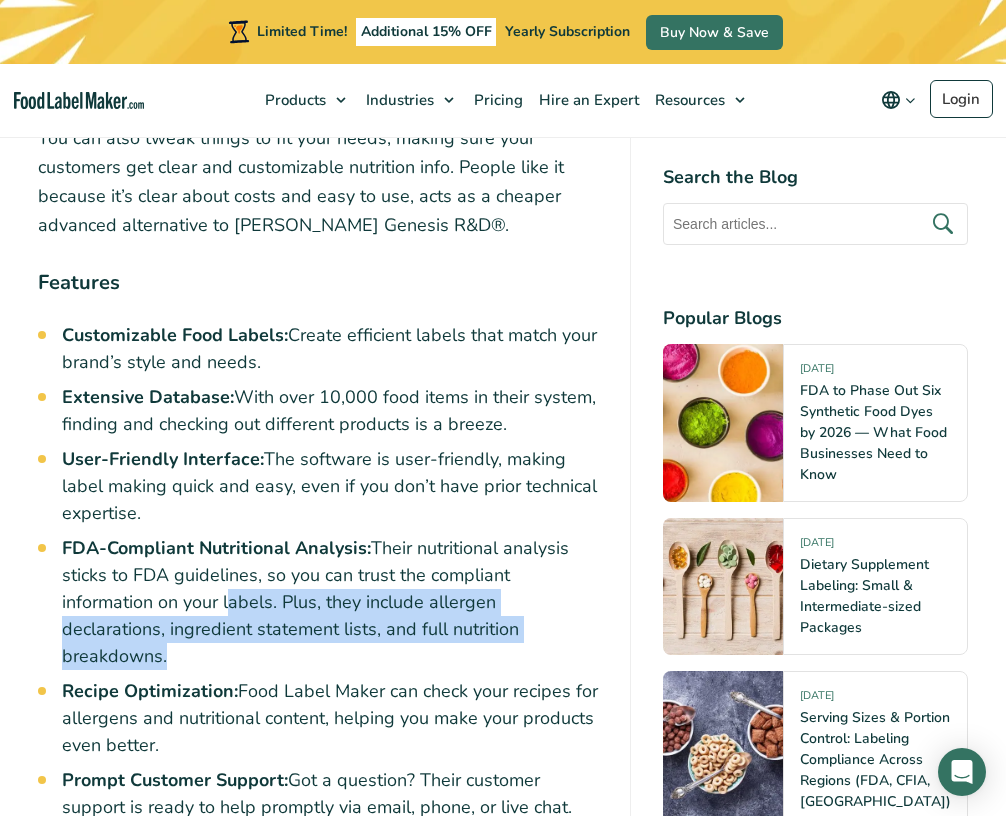 drag, startPoint x: 46, startPoint y: 322, endPoint x: 56, endPoint y: 376, distance: 54.91812 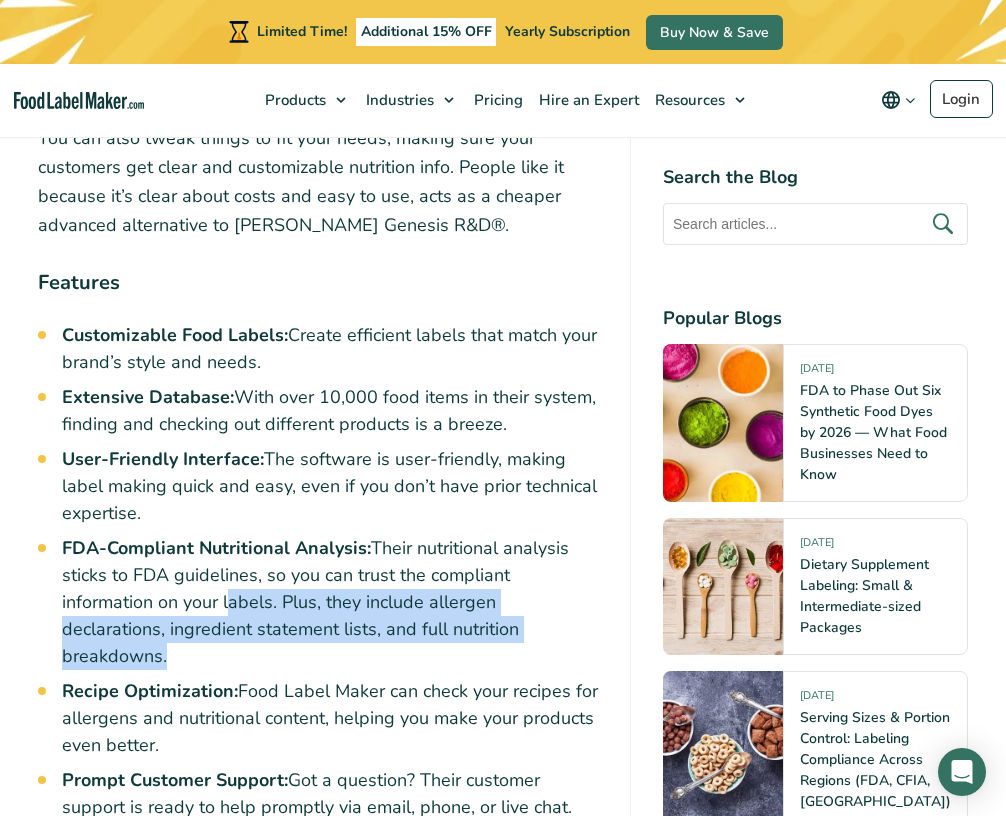 click on "In [DATE] competitive food and beverage industry, accurate and compliant food labeling is crucial for businesses. In [DATE] competitive food and beverage industry, accurate and compliant food labeling is crucial for businesses. Most are struggling with:
Accurate Compliance:  Ensuring labels meet all regulatory standards set by the Food and Drug Administration (FDA) can be daunting.
Scalability:  As your business grows, your labeling process must efficiently adapt to increased production without compromising quality.
Data Security:  Protecting sensitive recipe and nutritional information is paramount in a digital landscape prone to breaches.
Table of Contents
Toggle
Summary What to Consider When Making a Food Label Food Label Maker Features Cost Who is it best for? [PERSON_NAME] Features Cost Who is it best for? ReciPal Features Cost Who is it best for?
Summary
Software Key Features Cost Best For" at bounding box center [318, 1389] 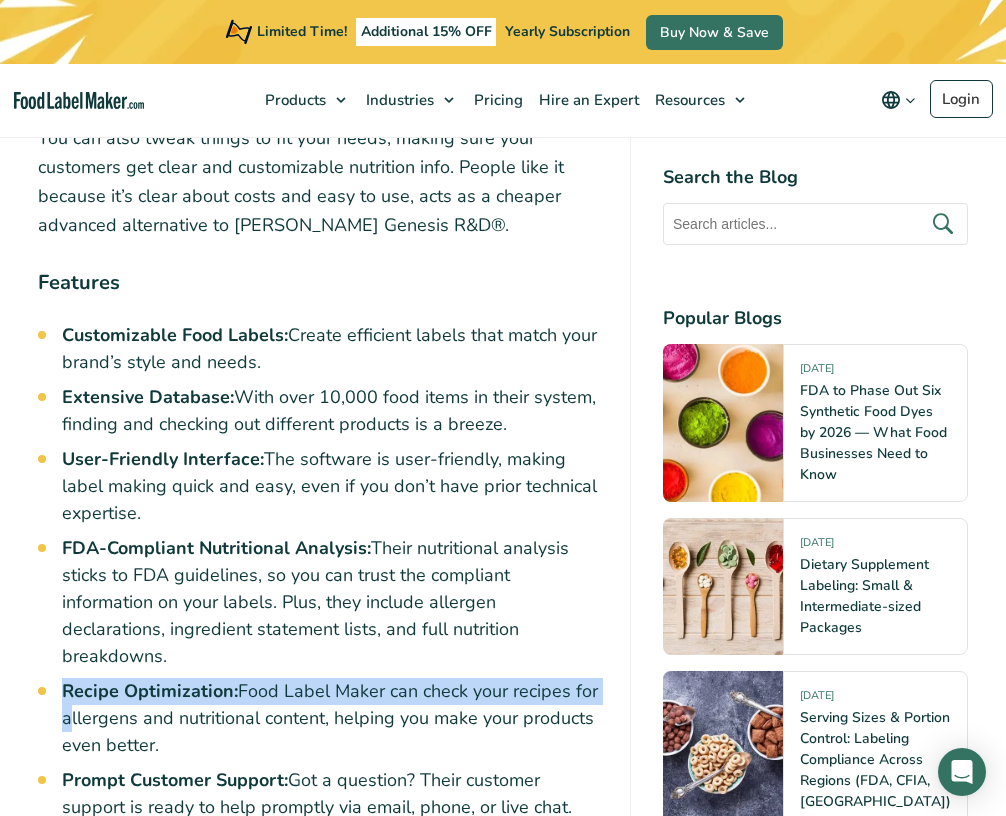 drag, startPoint x: 56, startPoint y: 360, endPoint x: 56, endPoint y: 417, distance: 57 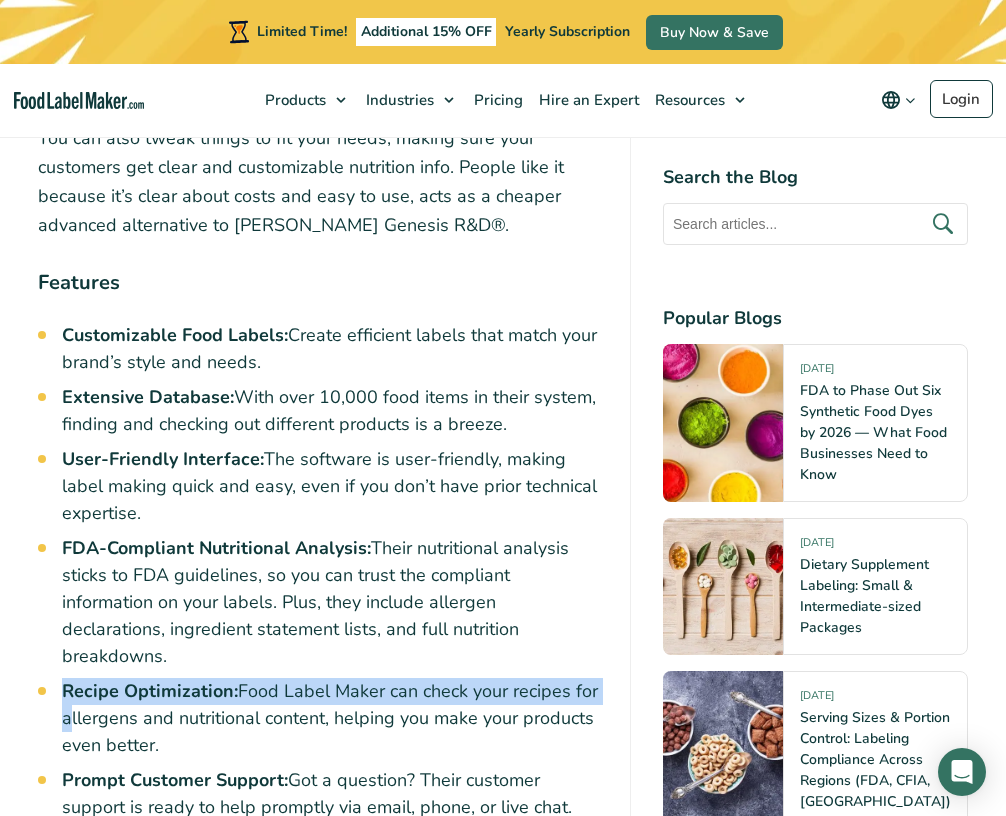 click on "In [DATE] competitive food and beverage industry, accurate and compliant food labeling is crucial for businesses. In [DATE] competitive food and beverage industry, accurate and compliant food labeling is crucial for businesses. Most are struggling with:
Accurate Compliance:  Ensuring labels meet all regulatory standards set by the Food and Drug Administration (FDA) can be daunting.
Scalability:  As your business grows, your labeling process must efficiently adapt to increased production without compromising quality.
Data Security:  Protecting sensitive recipe and nutritional information is paramount in a digital landscape prone to breaches.
Table of Contents
Toggle
Summary What to Consider When Making a Food Label Food Label Maker Features Cost Who is it best for? [PERSON_NAME] Features Cost Who is it best for? ReciPal Features Cost Who is it best for?
Summary
Software Key Features Cost Best For" at bounding box center (318, 1389) 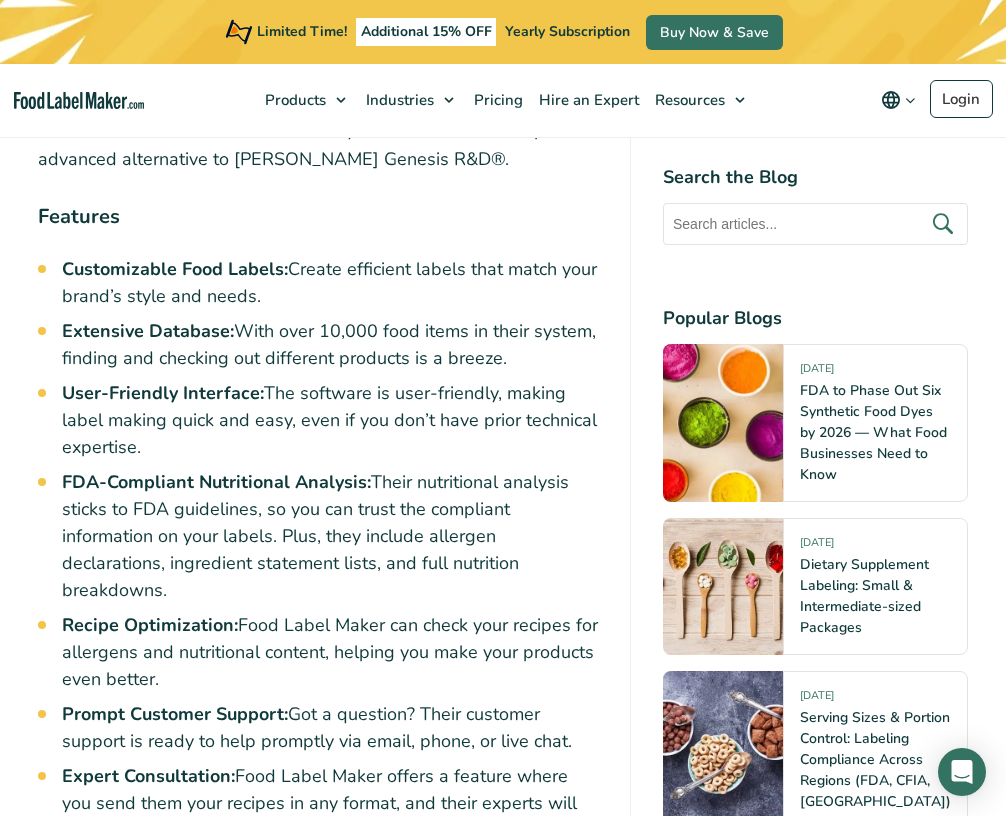 scroll, scrollTop: 5363, scrollLeft: 0, axis: vertical 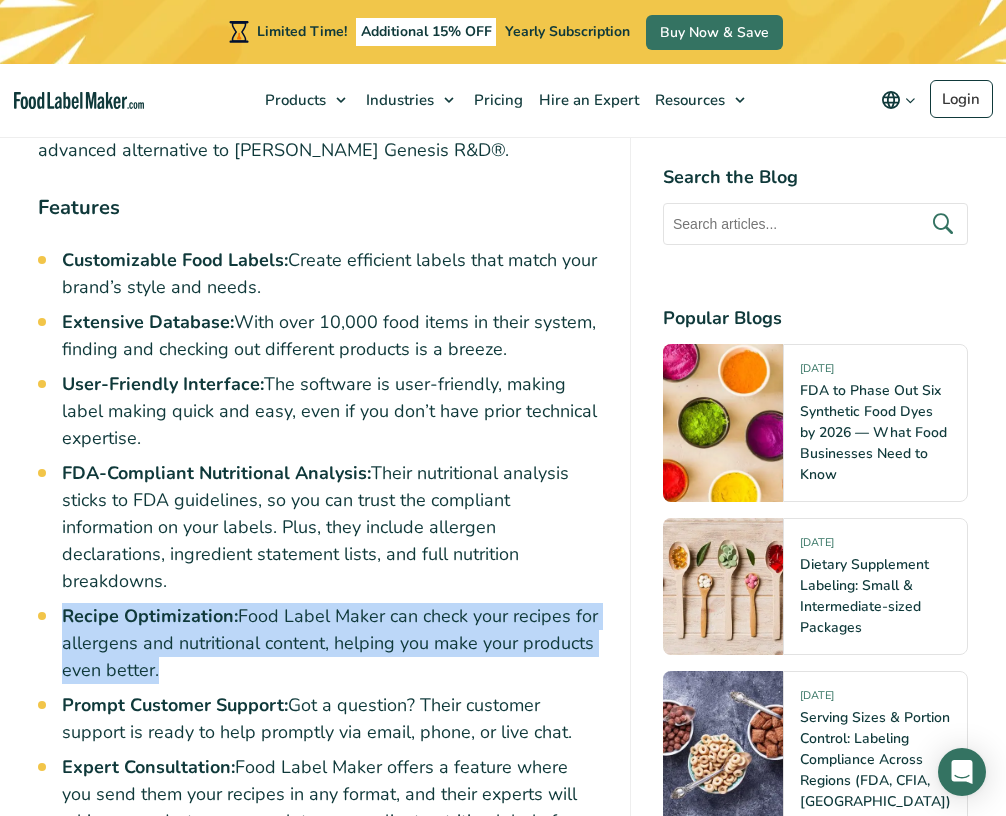 drag, startPoint x: 61, startPoint y: 318, endPoint x: 61, endPoint y: 387, distance: 69 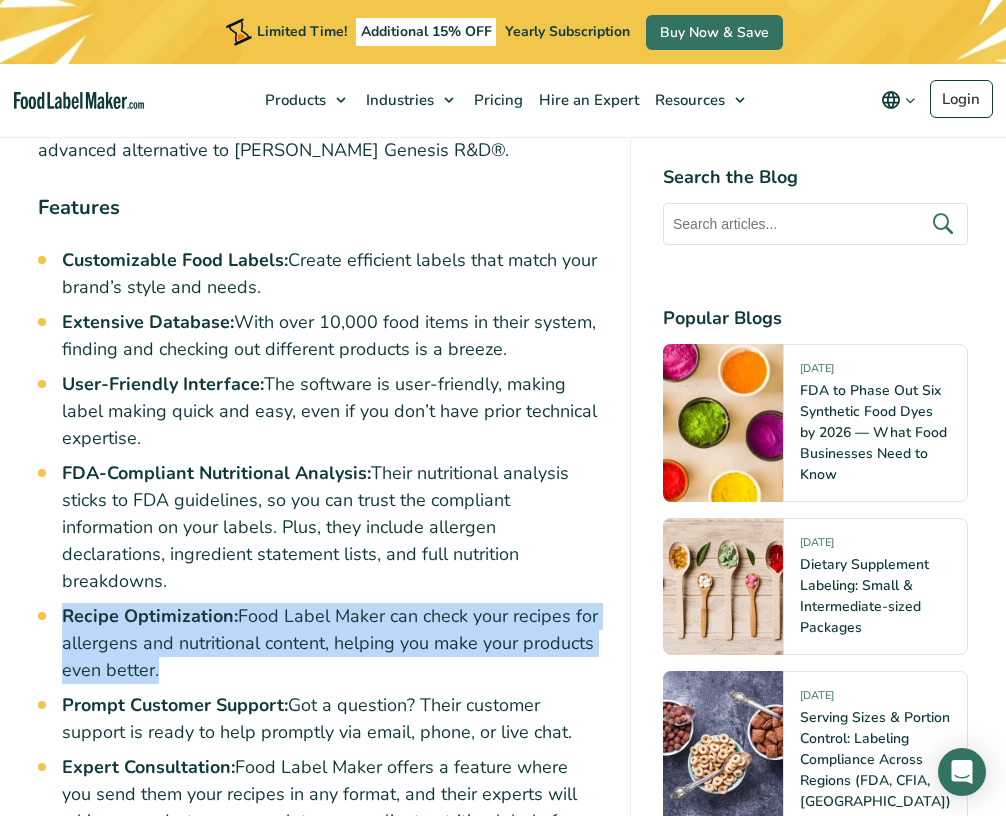 click on "Prompt Customer Support:" at bounding box center (175, 705) 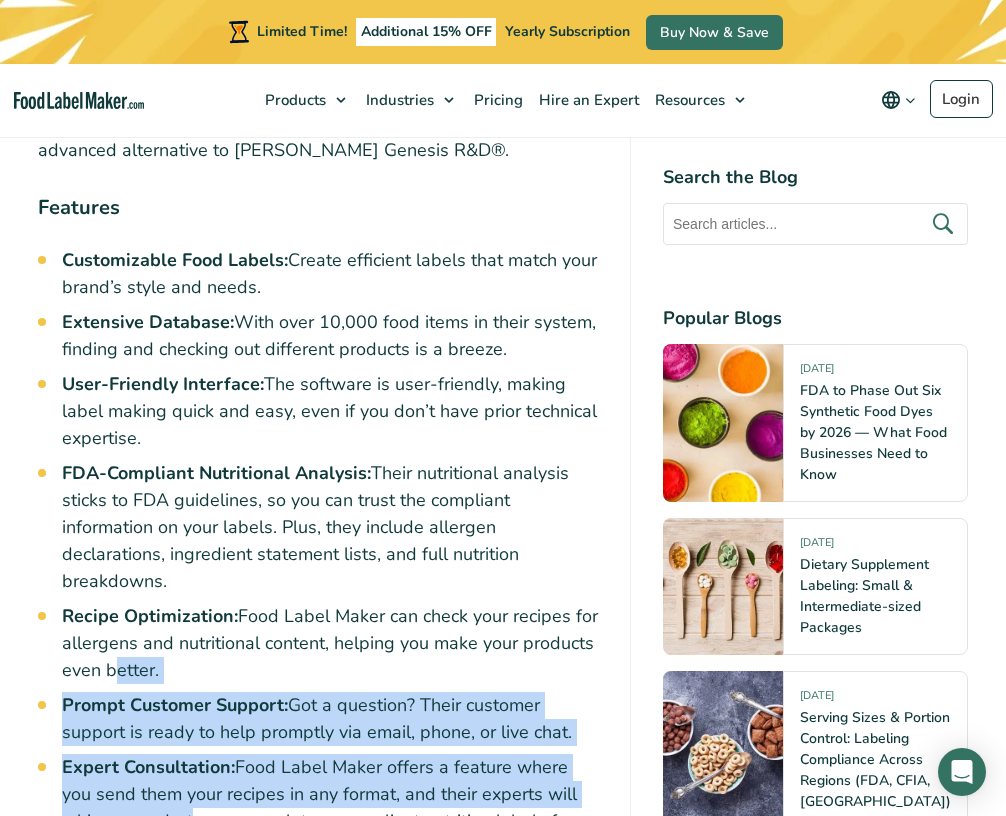drag, startPoint x: 61, startPoint y: 359, endPoint x: 61, endPoint y: 517, distance: 158 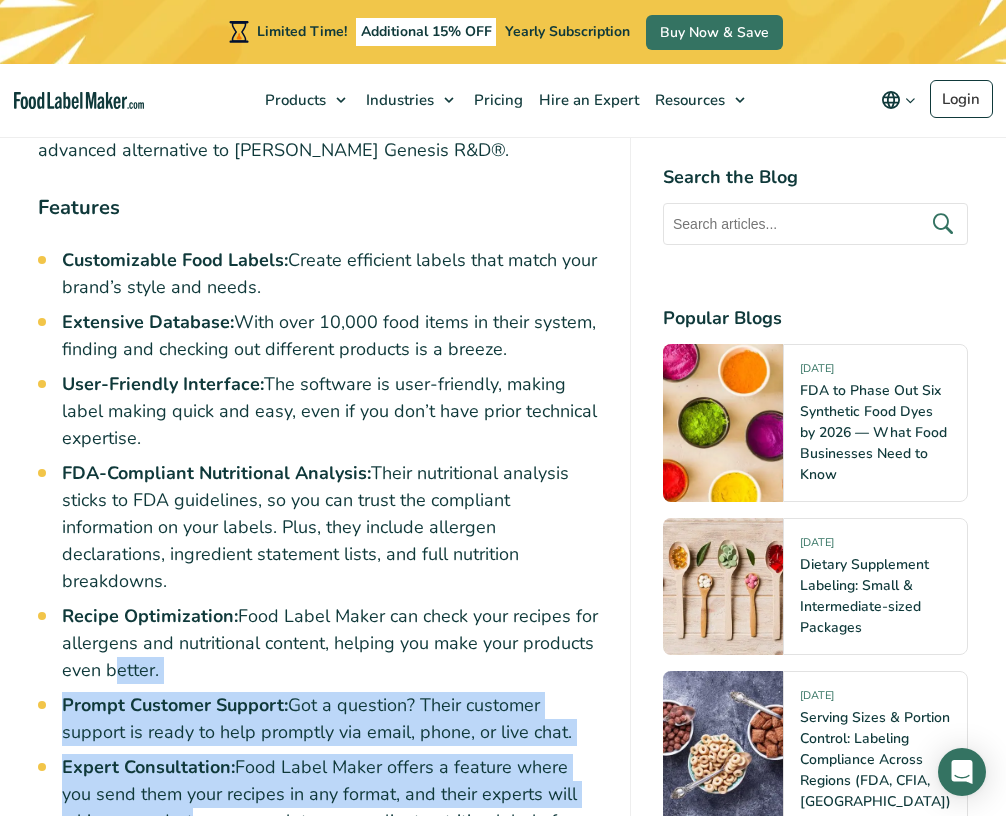 click on "Expert Consultation:  Food Label Maker offers a feature where you send them your recipes in any format, and their experts will whip up ready-to-use, regulatory-compliant nutrition labels for you." at bounding box center (330, 808) 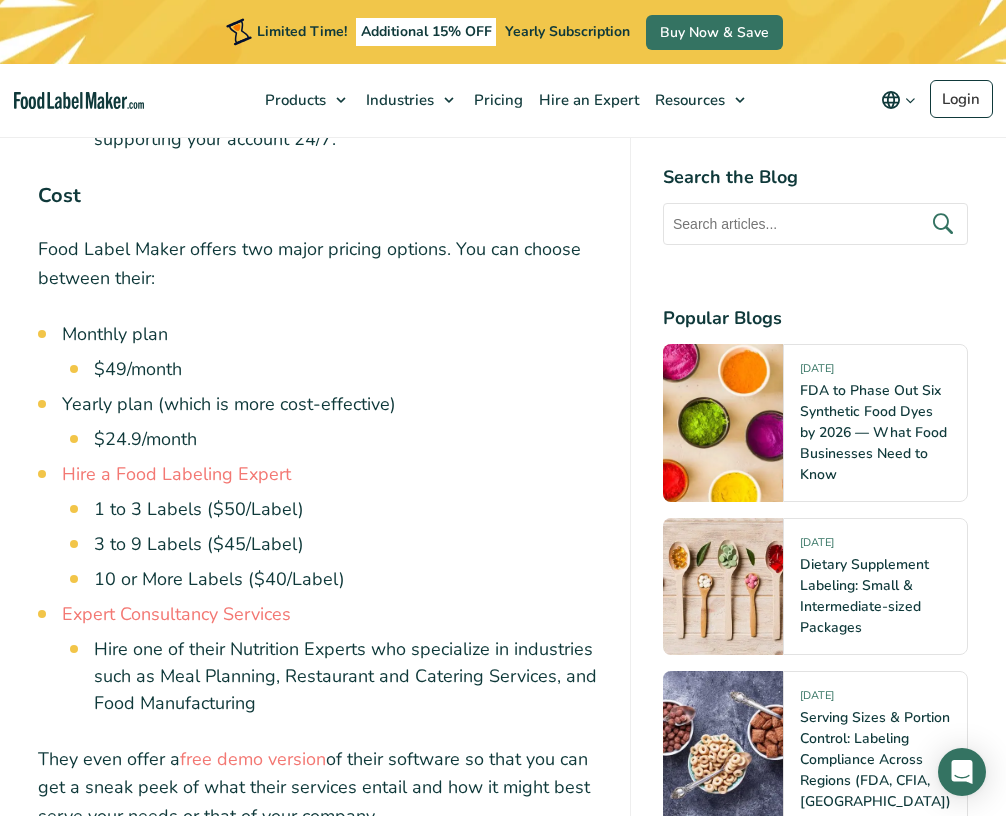 scroll, scrollTop: 6447, scrollLeft: 0, axis: vertical 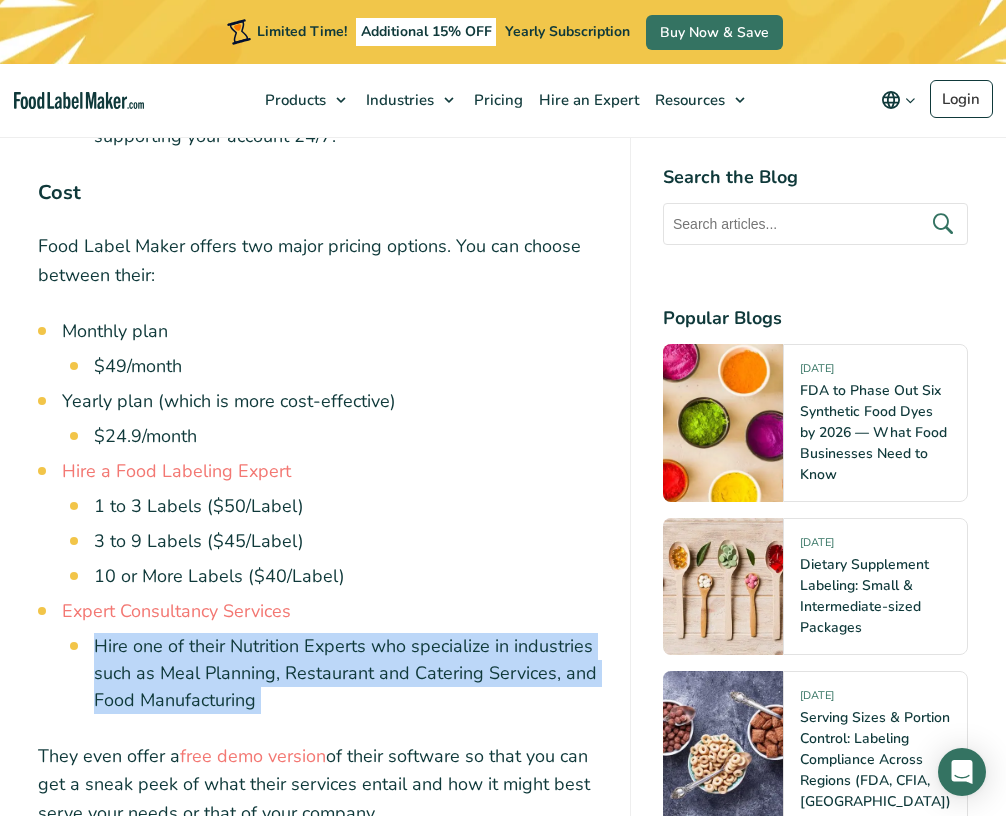 drag, startPoint x: 93, startPoint y: 317, endPoint x: 93, endPoint y: 380, distance: 63 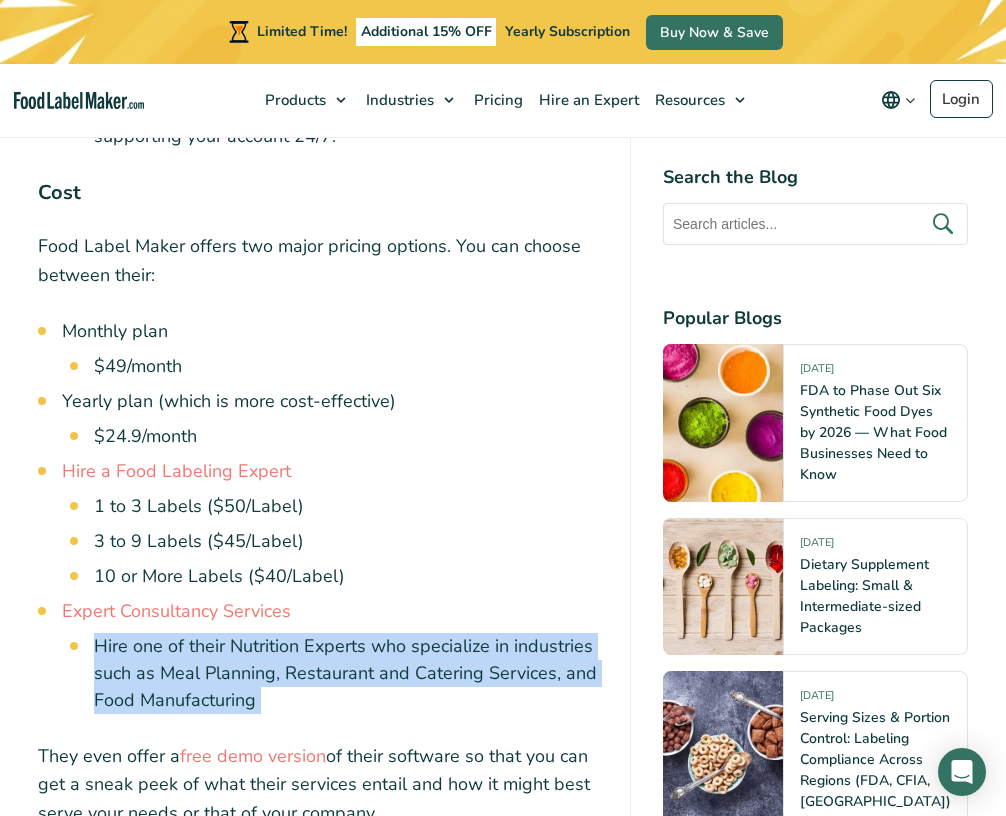click on "In [DATE] competitive food and beverage industry, accurate and compliant food labeling is crucial for businesses. In [DATE] competitive food and beverage industry, accurate and compliant food labeling is crucial for businesses. Most are struggling with:
Accurate Compliance:  Ensuring labels meet all regulatory standards set by the Food and Drug Administration (FDA) can be daunting.
Scalability:  As your business grows, your labeling process must efficiently adapt to increased production without compromising quality.
Data Security:  Protecting sensitive recipe and nutritional information is paramount in a digital landscape prone to breaches.
Table of Contents
Toggle
Summary What to Consider When Making a Food Label Food Label Maker Features Cost Who is it best for? [PERSON_NAME] Features Cost Who is it best for? ReciPal Features Cost Who is it best for?
Summary
Software Key Features Cost Best For" at bounding box center (318, 230) 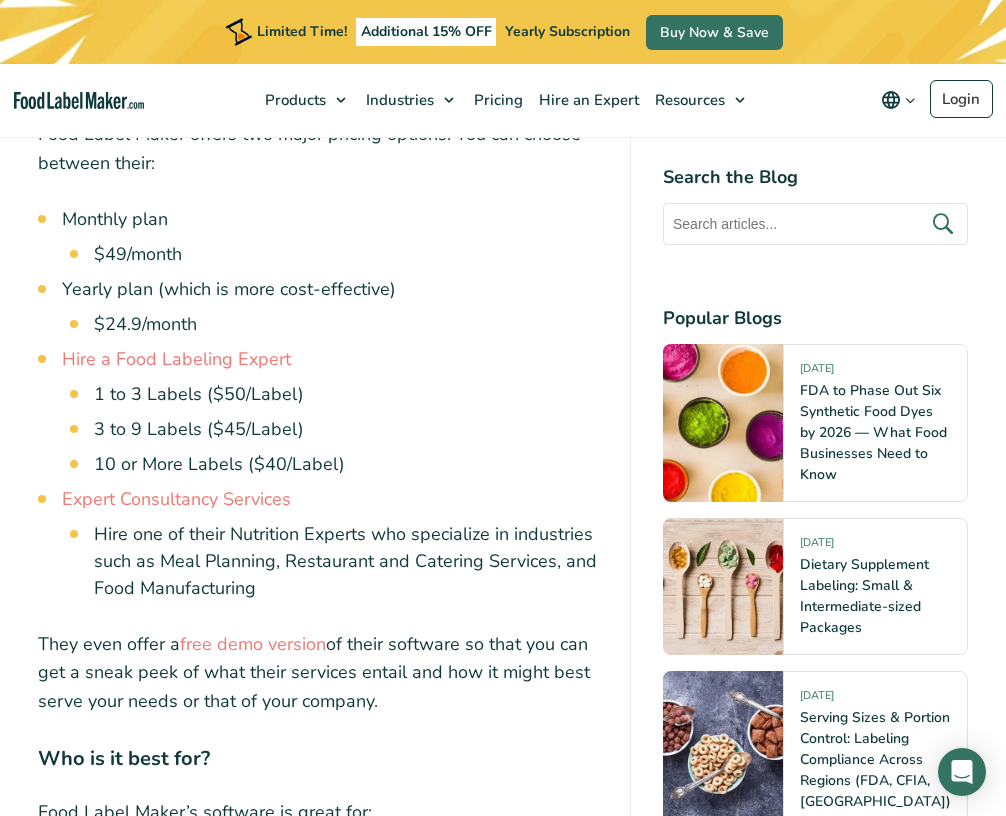 scroll, scrollTop: 6568, scrollLeft: 0, axis: vertical 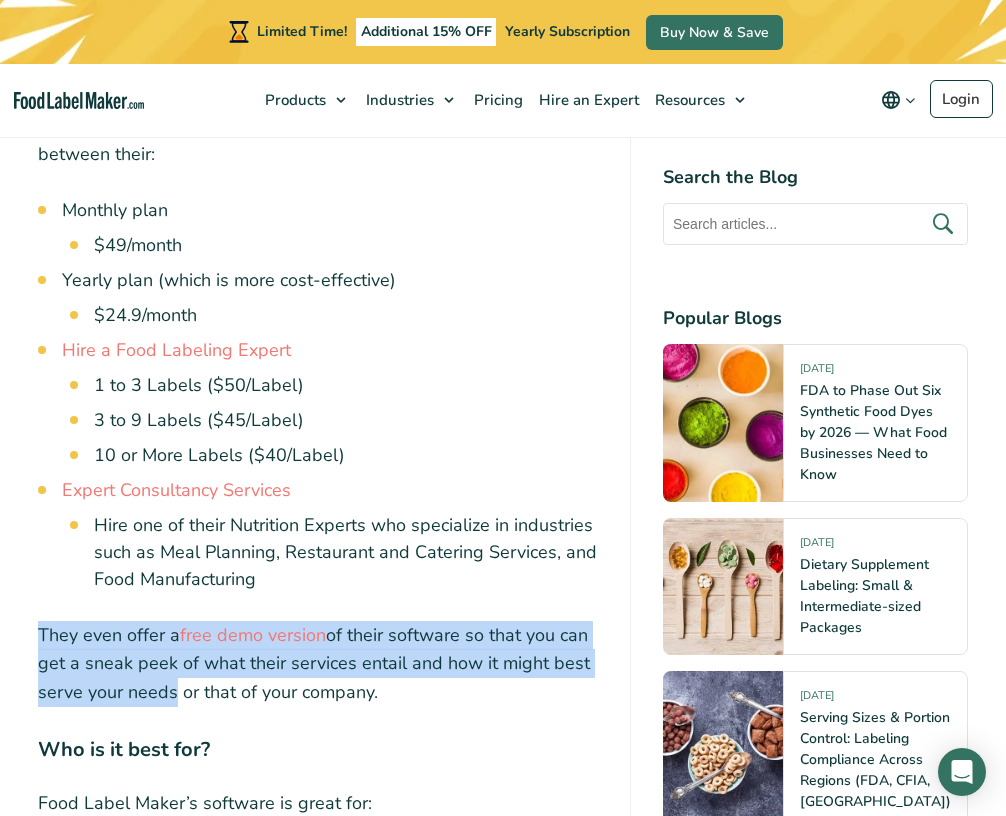 drag, startPoint x: 30, startPoint y: 294, endPoint x: 74, endPoint y: 365, distance: 83.528435 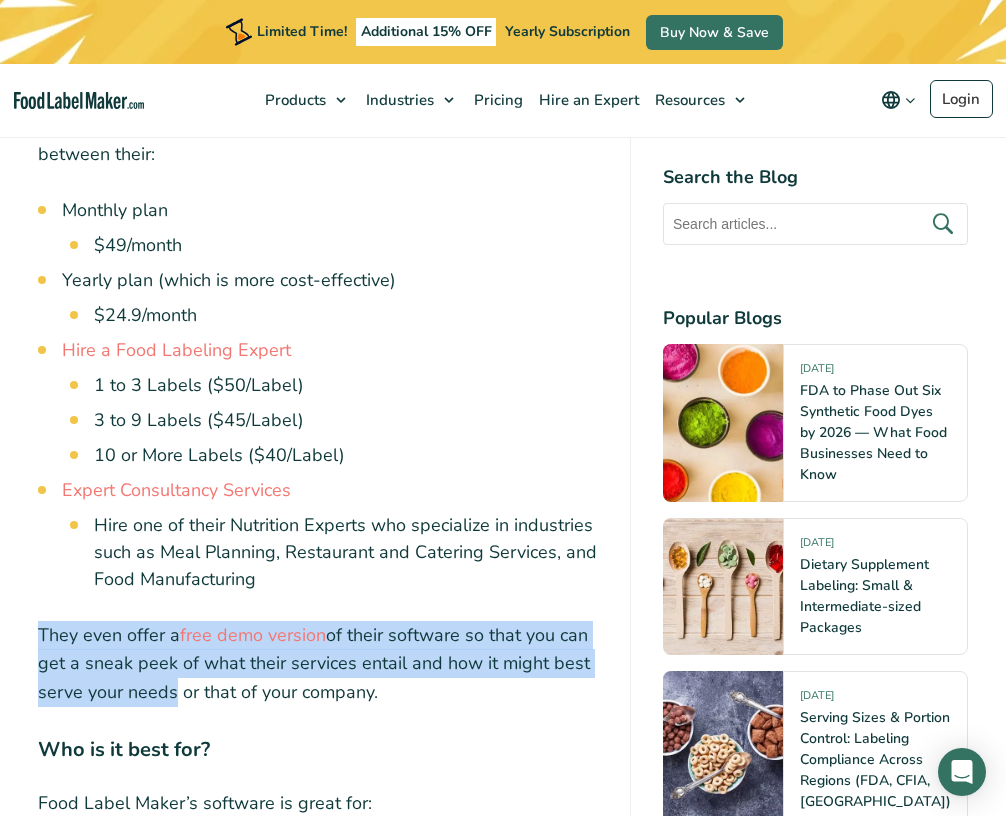 click on "They even offer a  free demo version  of their software so that you can get a sneak peek of what their services entail and how it might best serve your needs or that of your company." at bounding box center (318, 664) 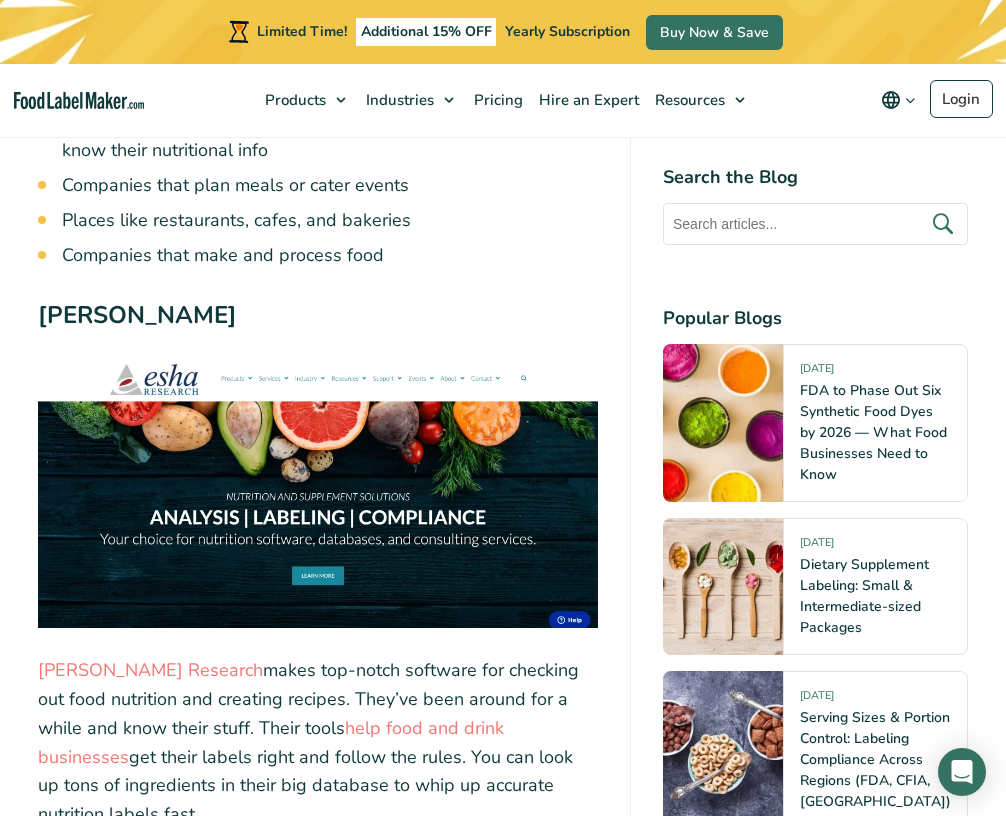 scroll, scrollTop: 7378, scrollLeft: 0, axis: vertical 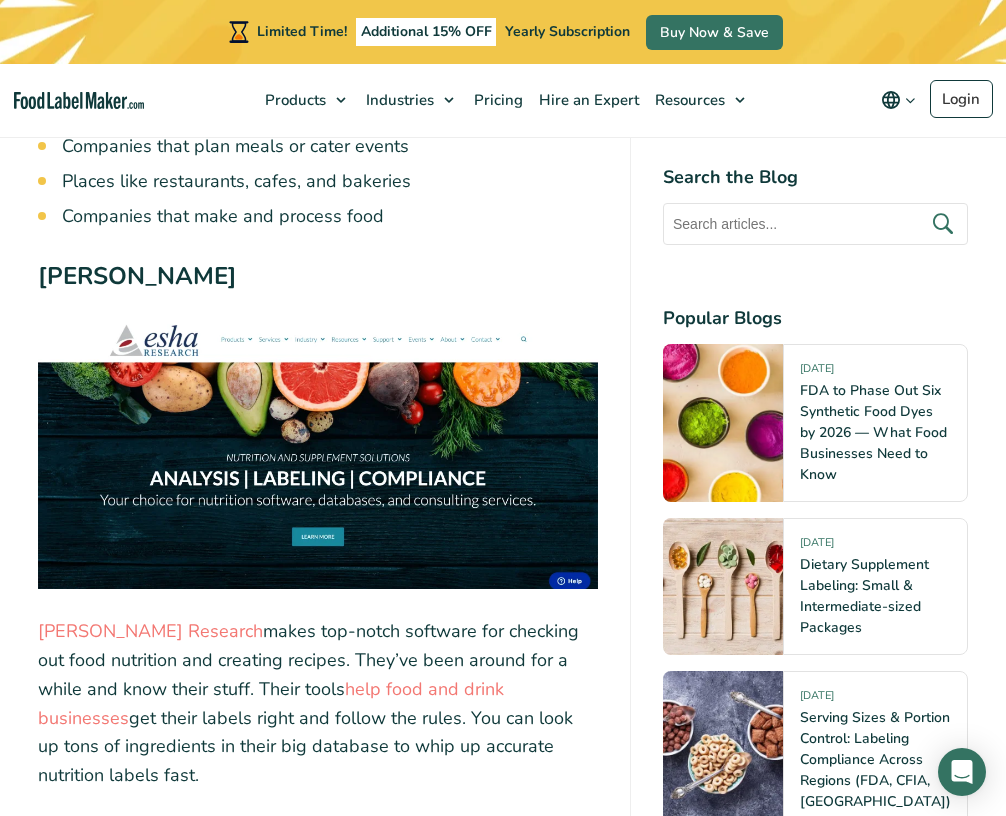 click on "[PERSON_NAME] Research  makes top-notch software for checking out food nutrition and creating recipes. They’ve been around for a while and know their stuff. Their tools  help food and drink businesses  get their labels right and follow the rules. You can look up tons of ingredients in their big database to whip up accurate nutrition labels fast." at bounding box center (318, 703) 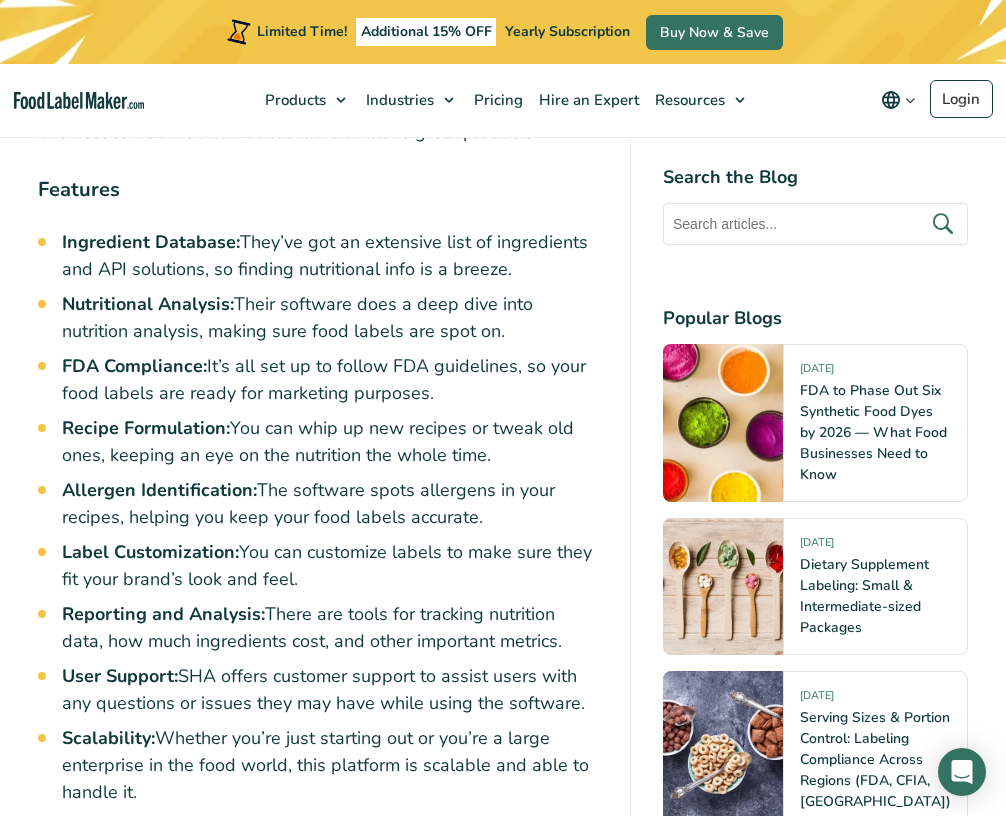 scroll, scrollTop: 8241, scrollLeft: 0, axis: vertical 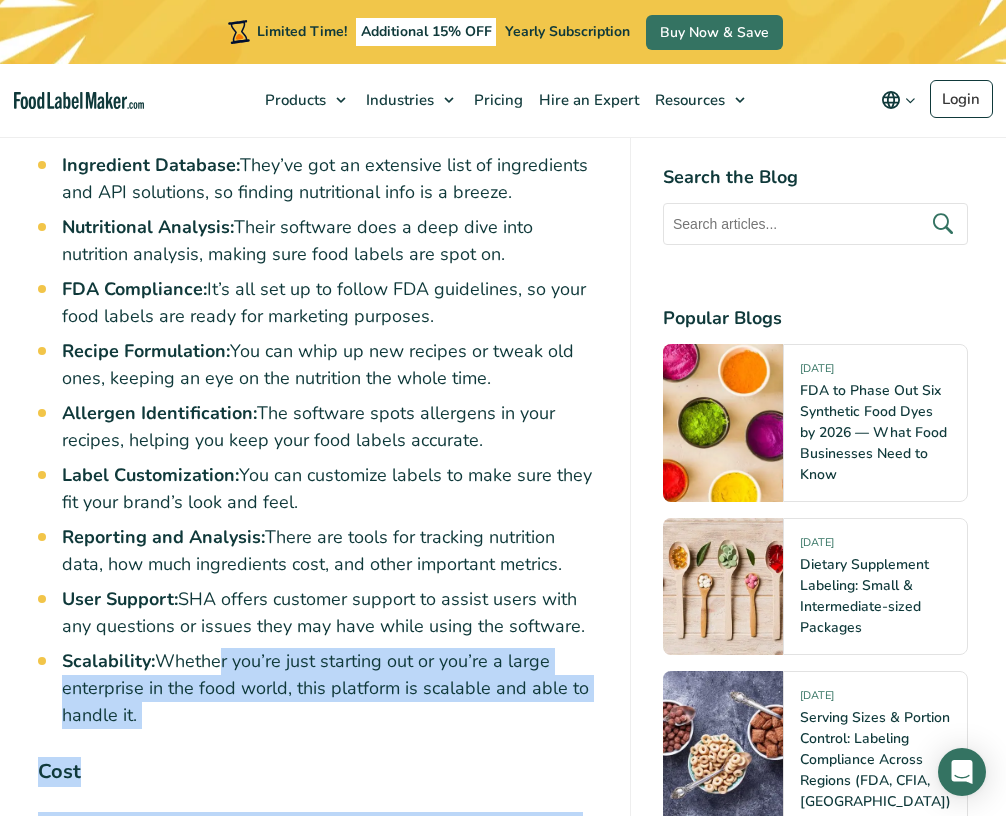 drag, startPoint x: 217, startPoint y: 331, endPoint x: 237, endPoint y: 583, distance: 252.7924 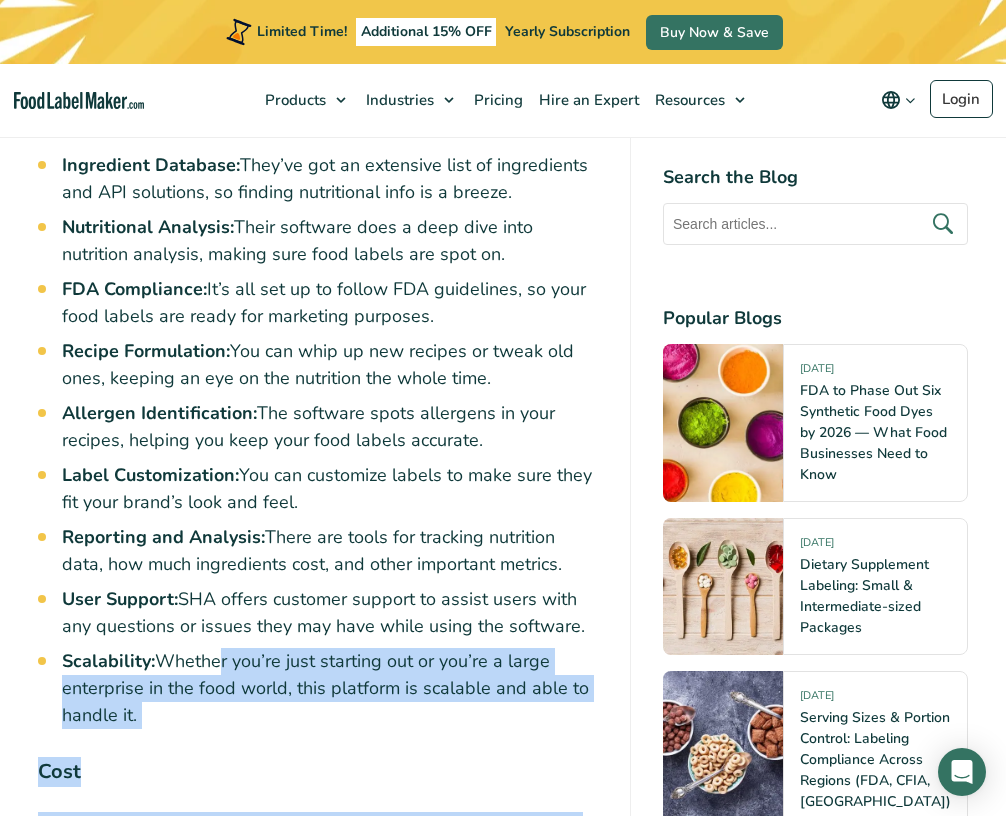 click on "Their pricing is flexible as it is based on a quoting system. You pay based on the label features you pick and how many people will be using the software. Just let them know what you need, and they’ll give you a custom price. All you have to do is fill out a contact form on their  Genesis R&D page  to see the price options for different business sizes. This way, you only pay for what you really need instead of a flat fee. It’s also important to note that [PERSON_NAME] has announced price increases, making it ideal for potential clients to consider this factor when seeking a quote and planning their budget." at bounding box center (318, 956) 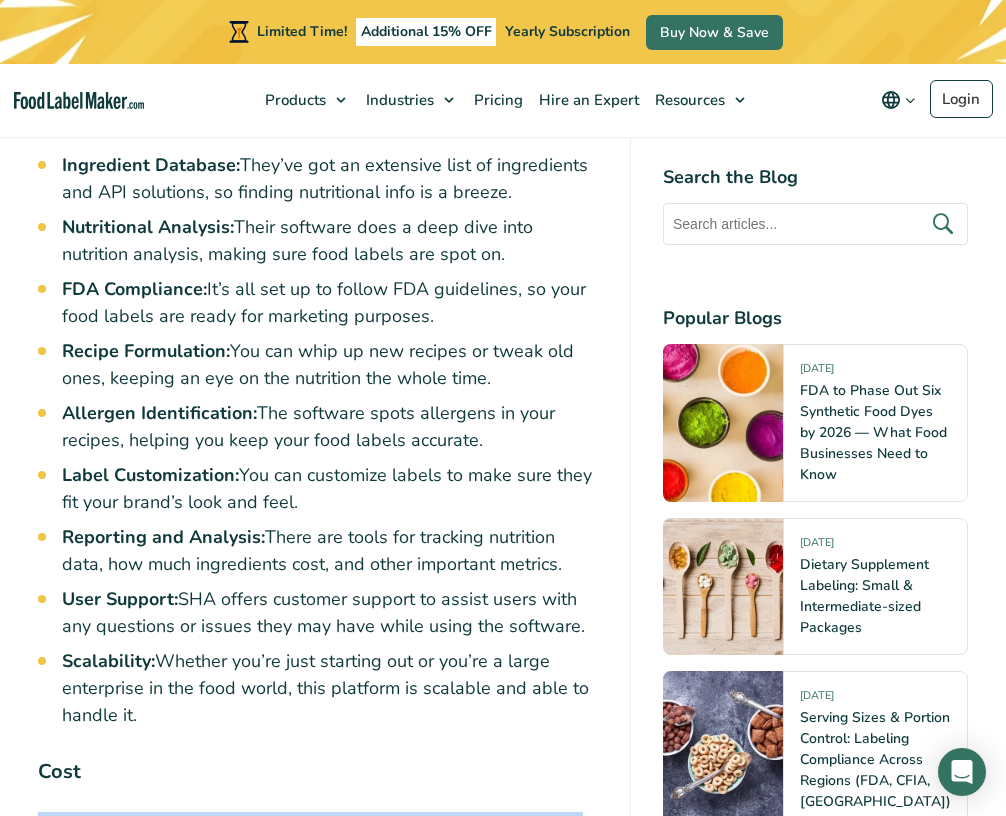 drag, startPoint x: 236, startPoint y: 428, endPoint x: 246, endPoint y: 581, distance: 153.32645 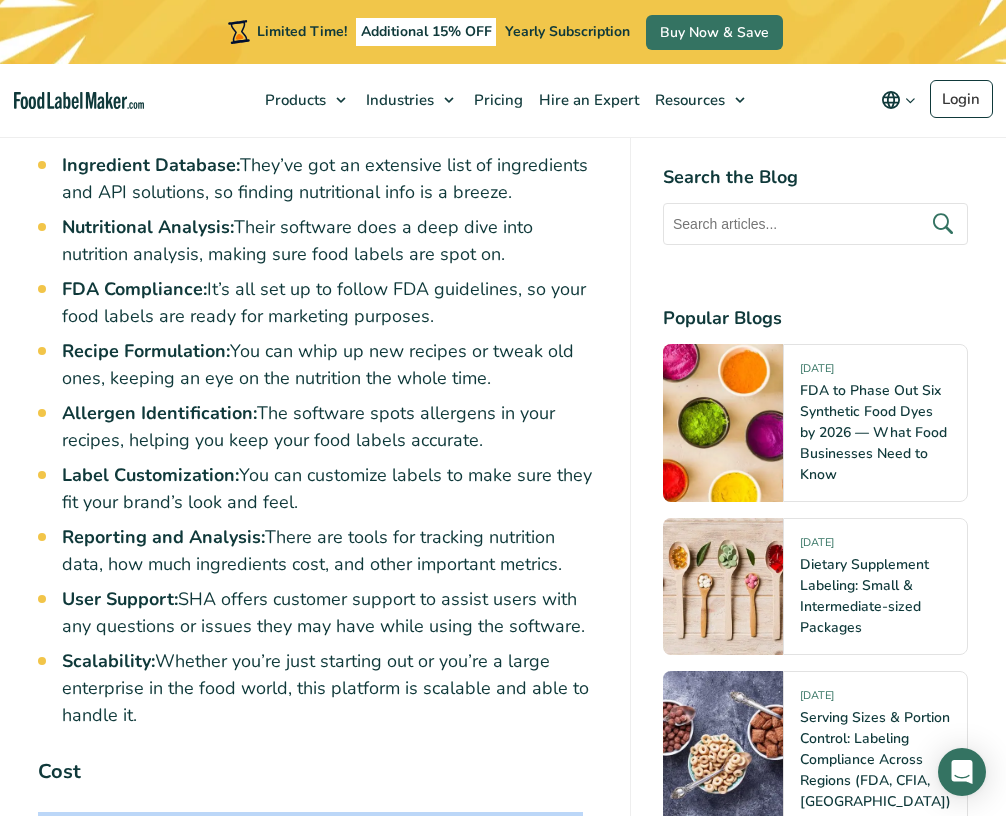 click on "Their pricing is flexible as it is based on a quoting system. You pay based on the label features you pick and how many people will be using the software. Just let them know what you need, and they’ll give you a custom price. All you have to do is fill out a contact form on their  Genesis R&D page  to see the price options for different business sizes. This way, you only pay for what you really need instead of a flat fee. It’s also important to note that [PERSON_NAME] has announced price increases, making it ideal for potential clients to consider this factor when seeking a quote and planning their budget." at bounding box center (318, 956) 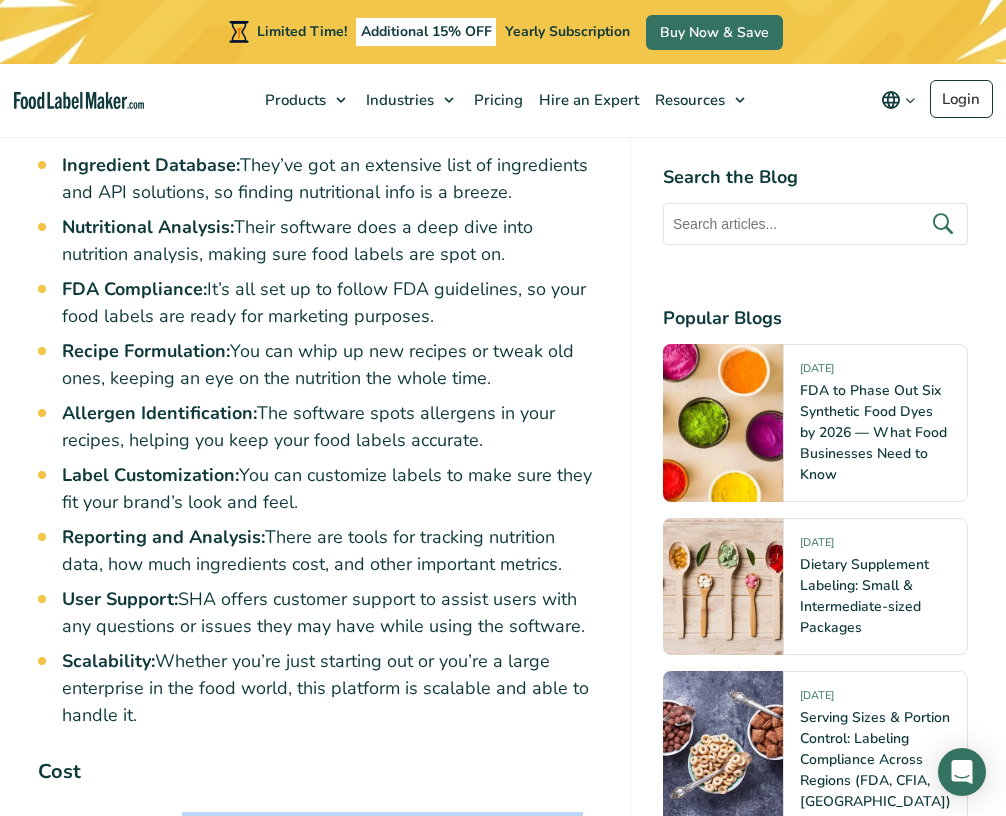 drag, startPoint x: 180, startPoint y: 465, endPoint x: 258, endPoint y: 611, distance: 165.52945 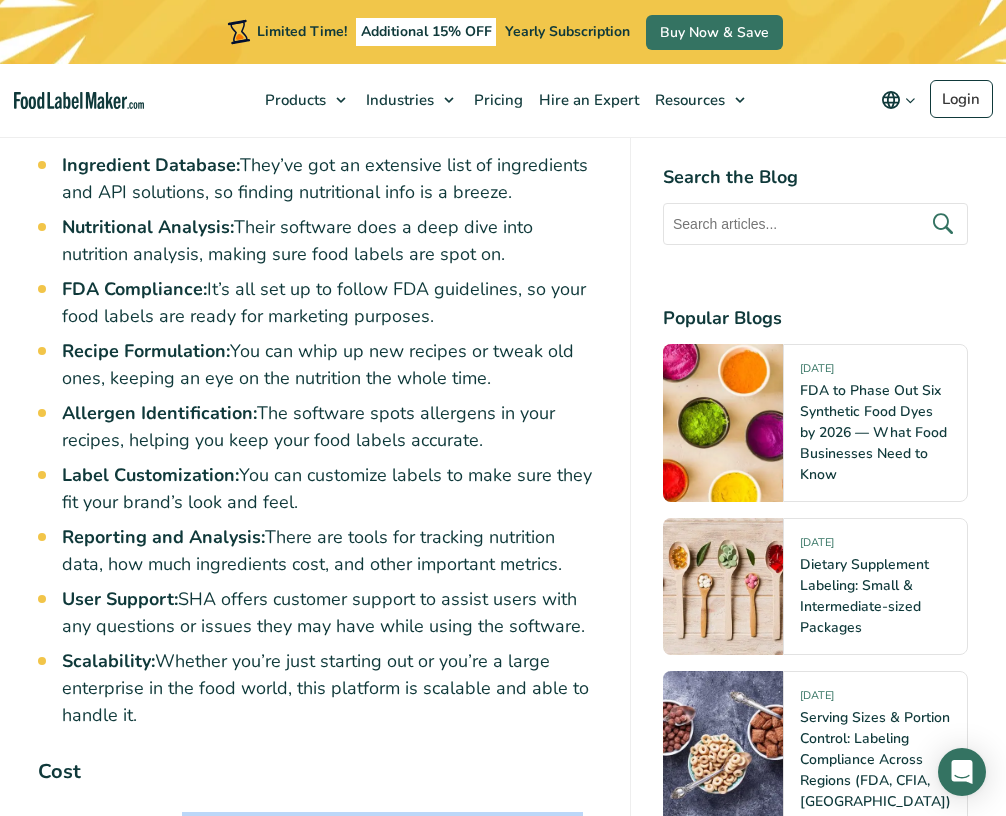 click on "Their pricing is flexible as it is based on a quoting system. You pay based on the label features you pick and how many people will be using the software. Just let them know what you need, and they’ll give you a custom price. All you have to do is fill out a contact form on their  Genesis R&D page  to see the price options for different business sizes. This way, you only pay for what you really need instead of a flat fee. It’s also important to note that [PERSON_NAME] has announced price increases, making it ideal for potential clients to consider this factor when seeking a quote and planning their budget." at bounding box center (318, 956) 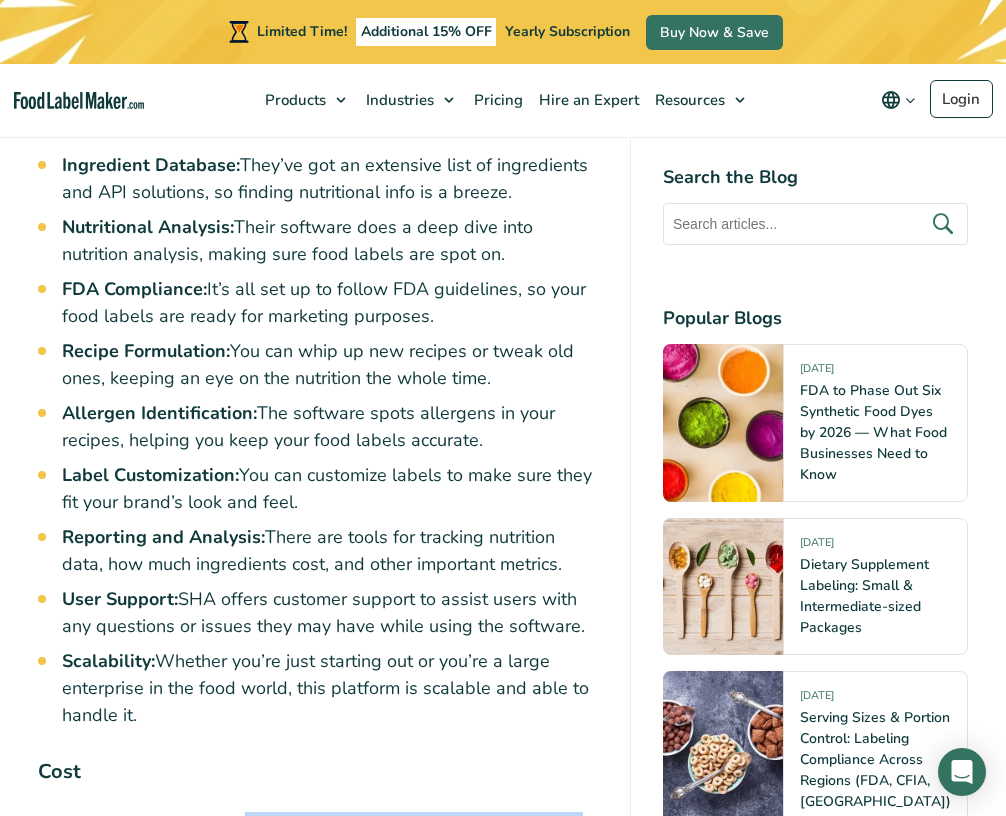 drag, startPoint x: 239, startPoint y: 462, endPoint x: 245, endPoint y: 593, distance: 131.13733 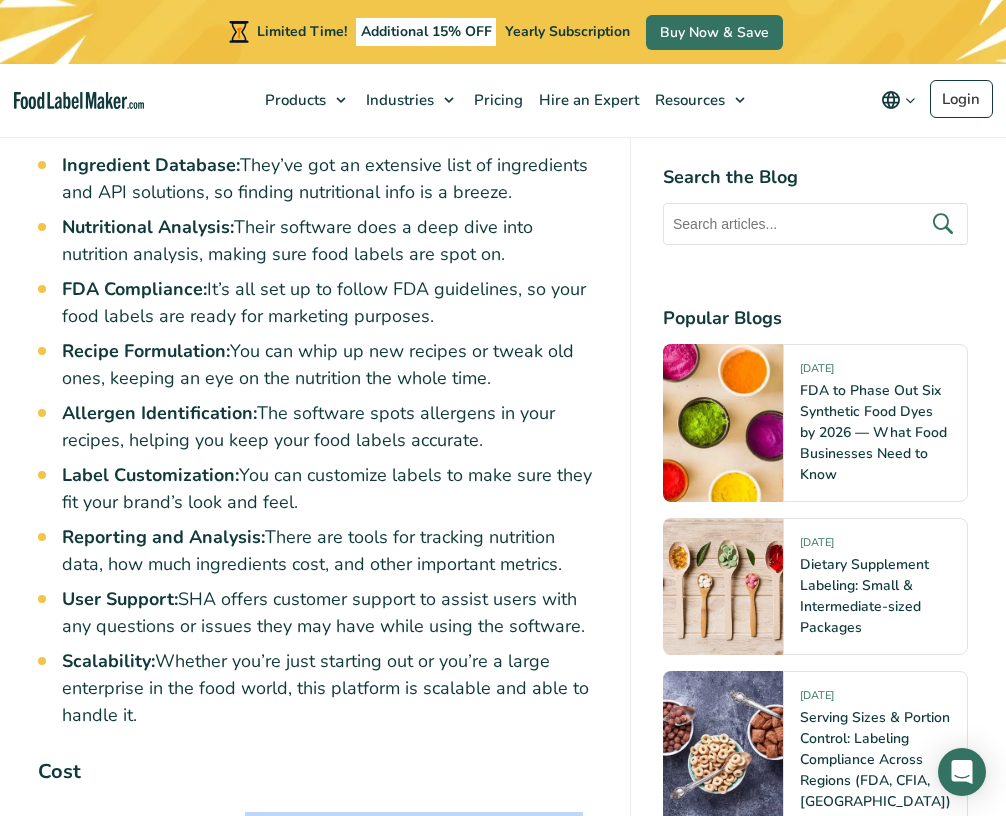 click on "Their pricing is flexible as it is based on a quoting system. You pay based on the label features you pick and how many people will be using the software. Just let them know what you need, and they’ll give you a custom price. All you have to do is fill out a contact form on their  Genesis R&D page  to see the price options for different business sizes. This way, you only pay for what you really need instead of a flat fee. It’s also important to note that [PERSON_NAME] has announced price increases, making it ideal for potential clients to consider this factor when seeking a quote and planning their budget." at bounding box center (318, 956) 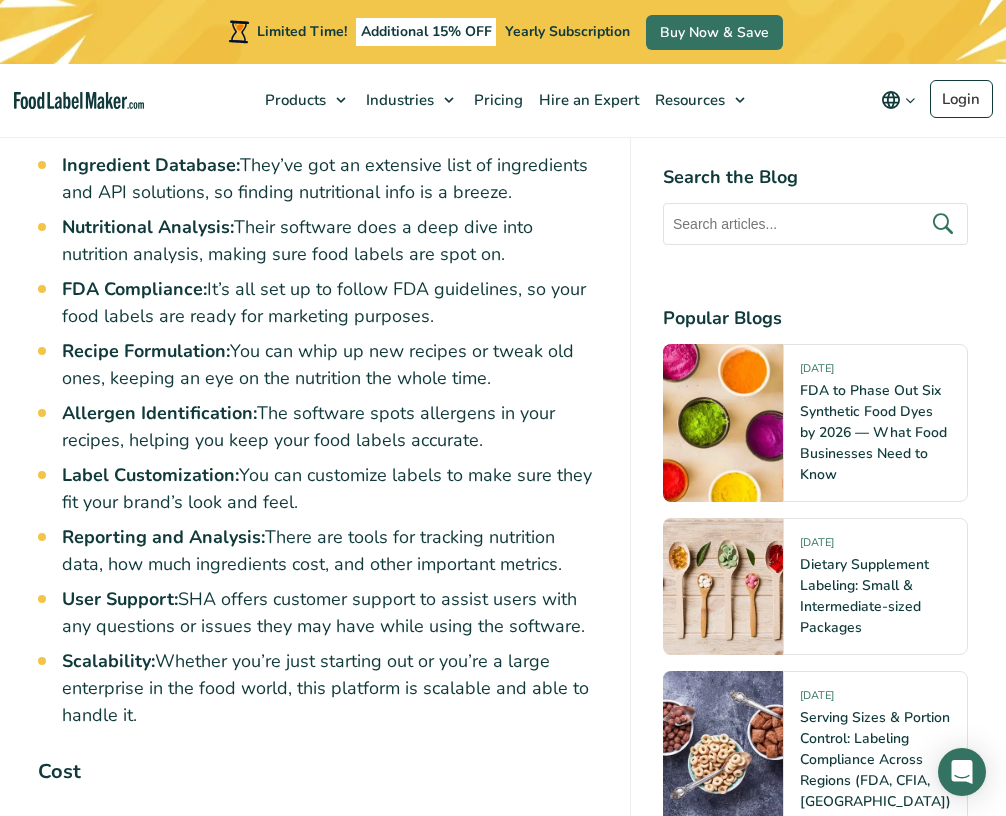 drag, startPoint x: 231, startPoint y: 482, endPoint x: 235, endPoint y: 596, distance: 114.07015 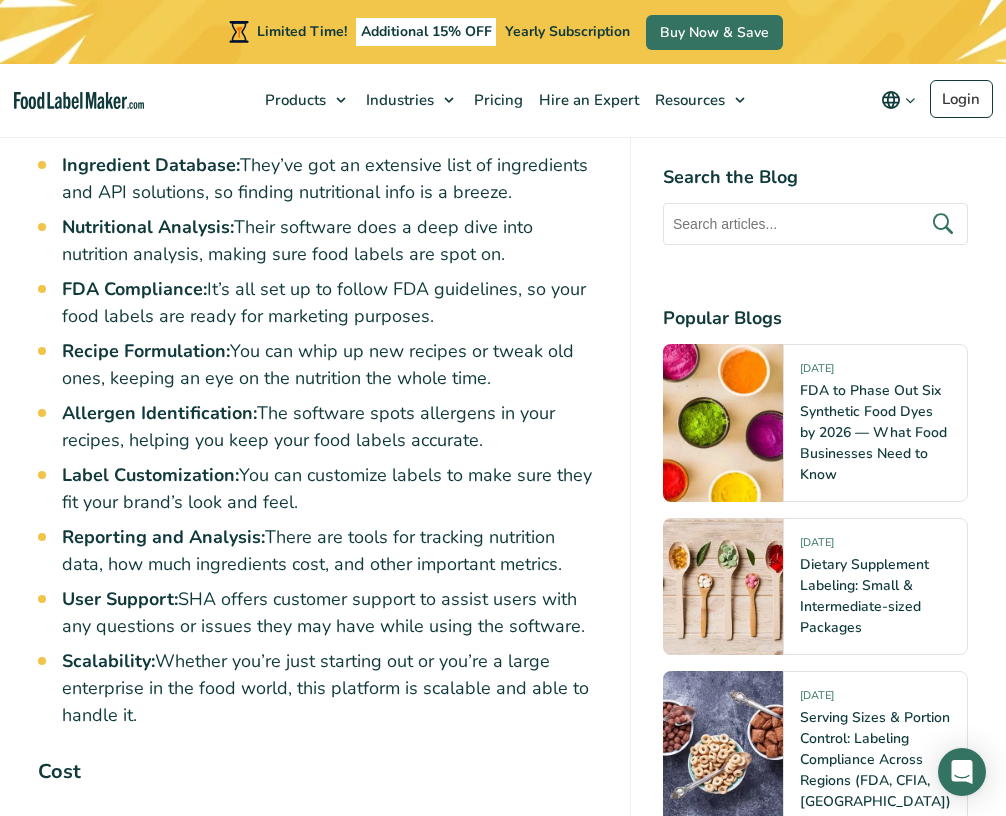click on "Their pricing is flexible as it is based on a quoting system. You pay based on the label features you pick and how many people will be using the software. Just let them know what you need, and they’ll give you a custom price. All you have to do is fill out a contact form on their  Genesis R&D page  to see the price options for different business sizes. This way, you only pay for what you really need instead of a flat fee. It’s also important to note that [PERSON_NAME] has announced price increases, making it ideal for potential clients to consider this factor when seeking a quote and planning their budget." at bounding box center [318, 956] 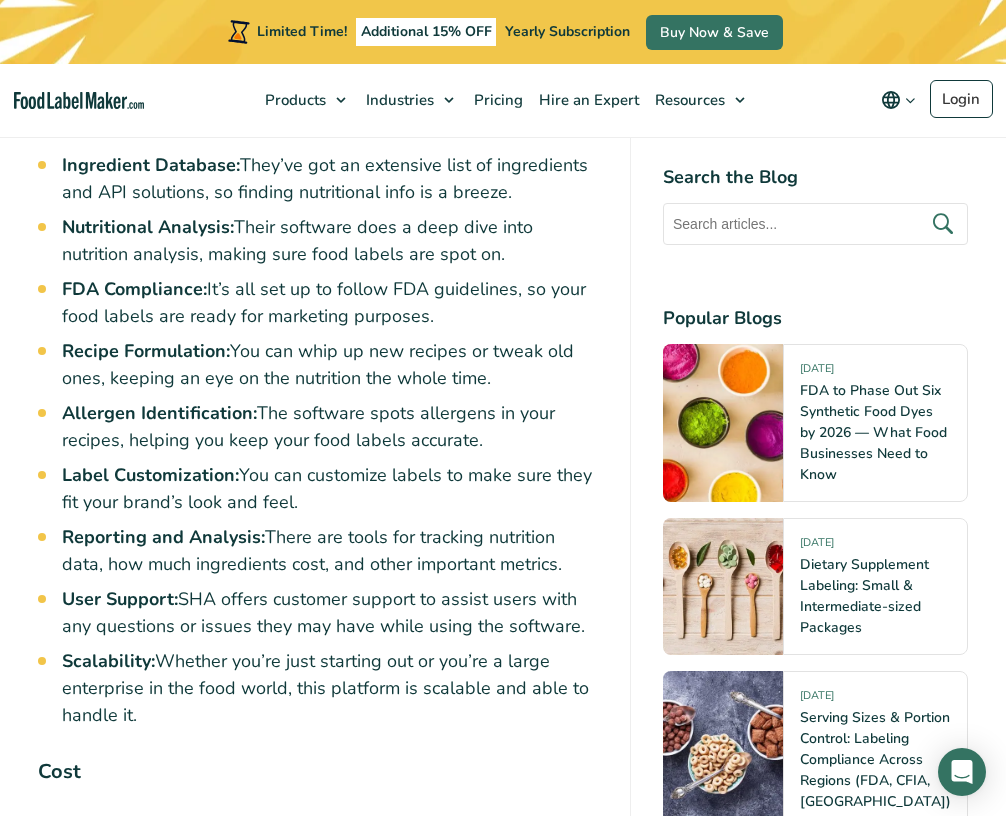 drag, startPoint x: 215, startPoint y: 510, endPoint x: 215, endPoint y: 634, distance: 124 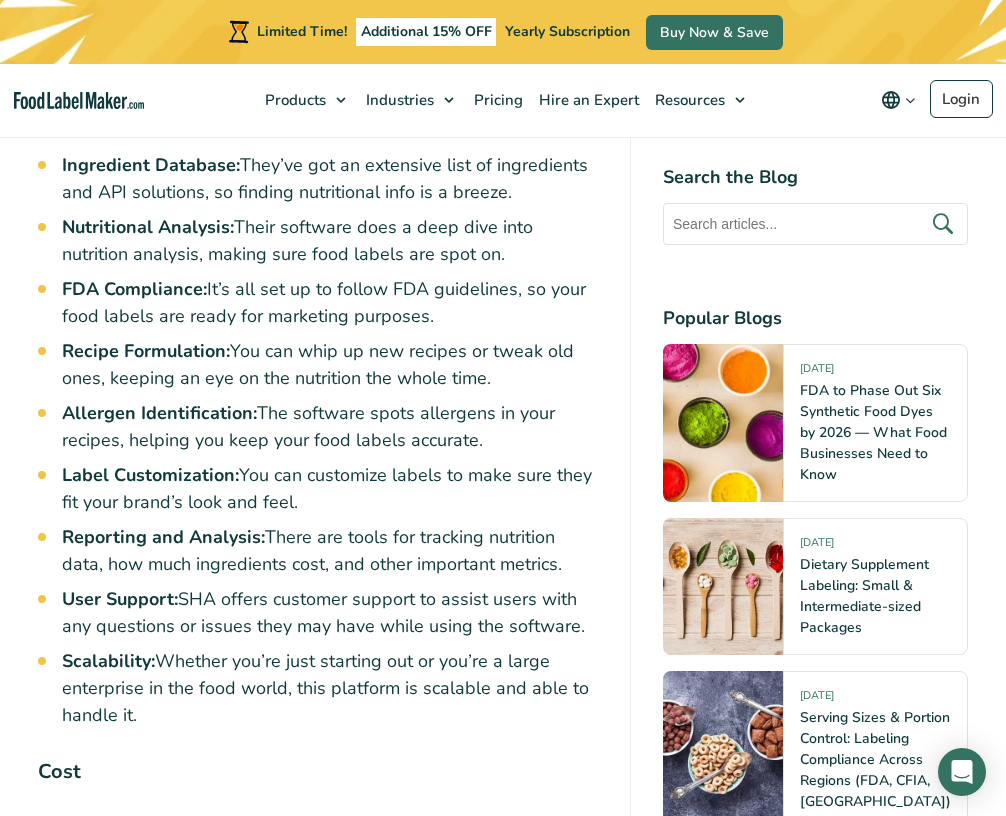 click on "Their pricing is flexible as it is based on a quoting system. You pay based on the label features you pick and how many people will be using the software. Just let them know what you need, and they’ll give you a custom price. All you have to do is fill out a contact form on their  Genesis R&D page  to see the price options for different business sizes. This way, you only pay for what you really need instead of a flat fee. It’s also important to note that [PERSON_NAME] has announced price increases, making it ideal for potential clients to consider this factor when seeking a quote and planning their budget." at bounding box center [318, 956] 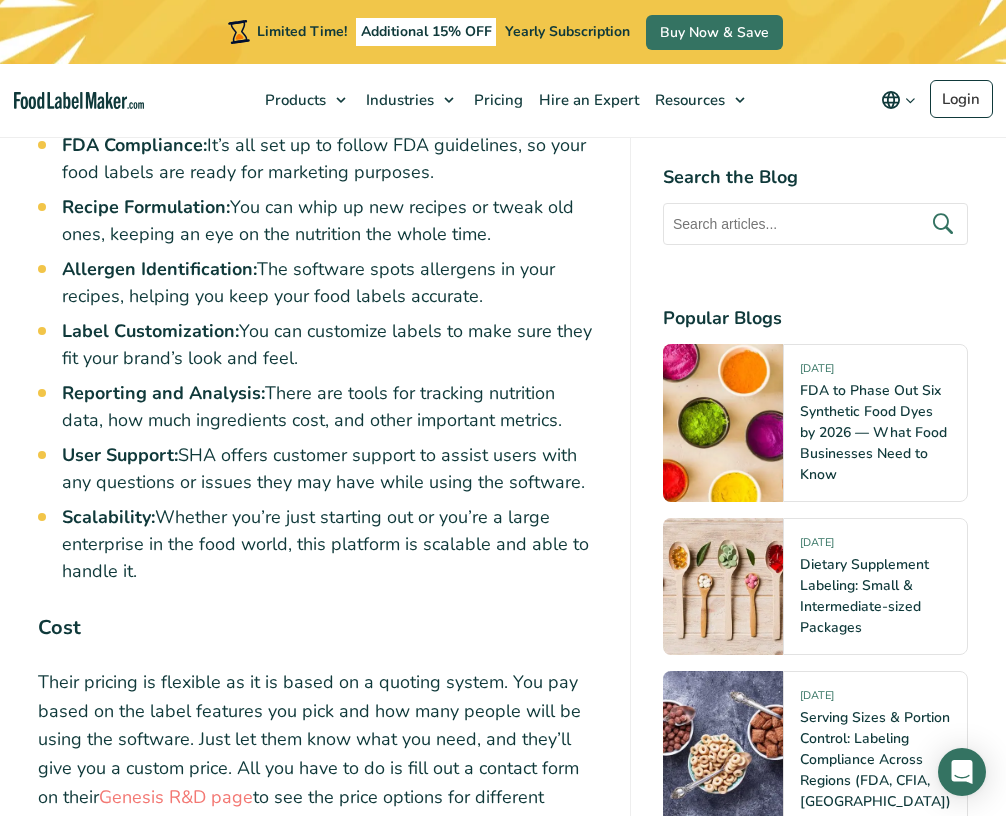 scroll, scrollTop: 8444, scrollLeft: 0, axis: vertical 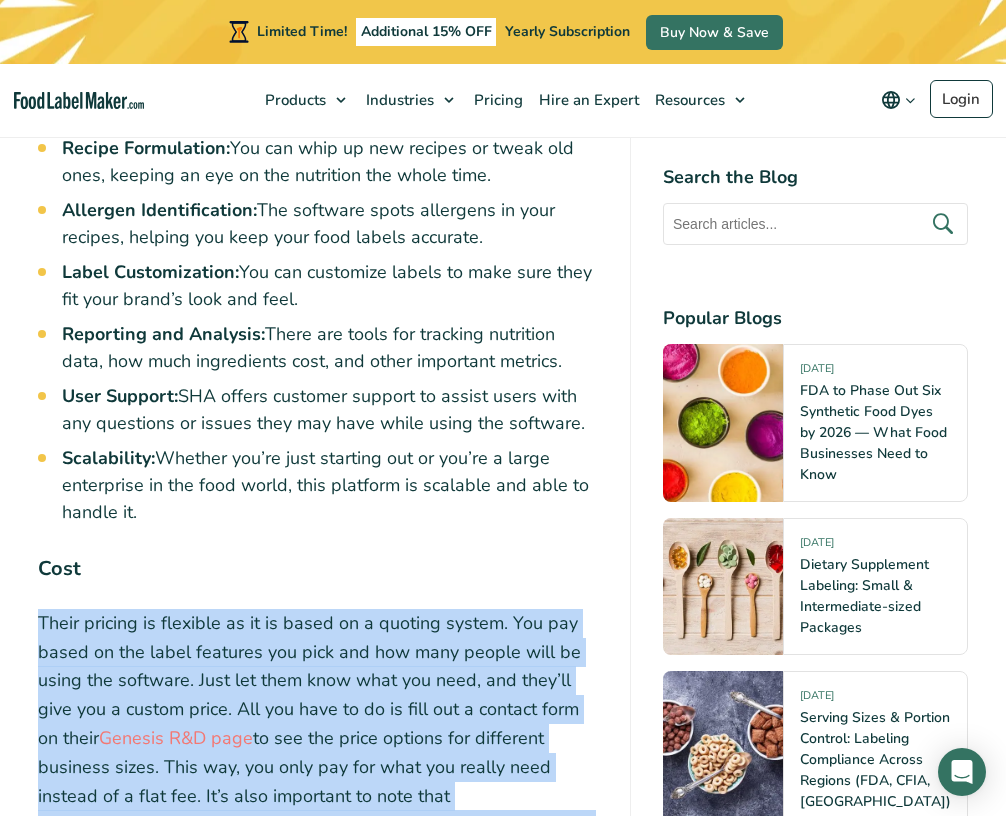 drag, startPoint x: 120, startPoint y: 499, endPoint x: 148, endPoint y: 218, distance: 282.39157 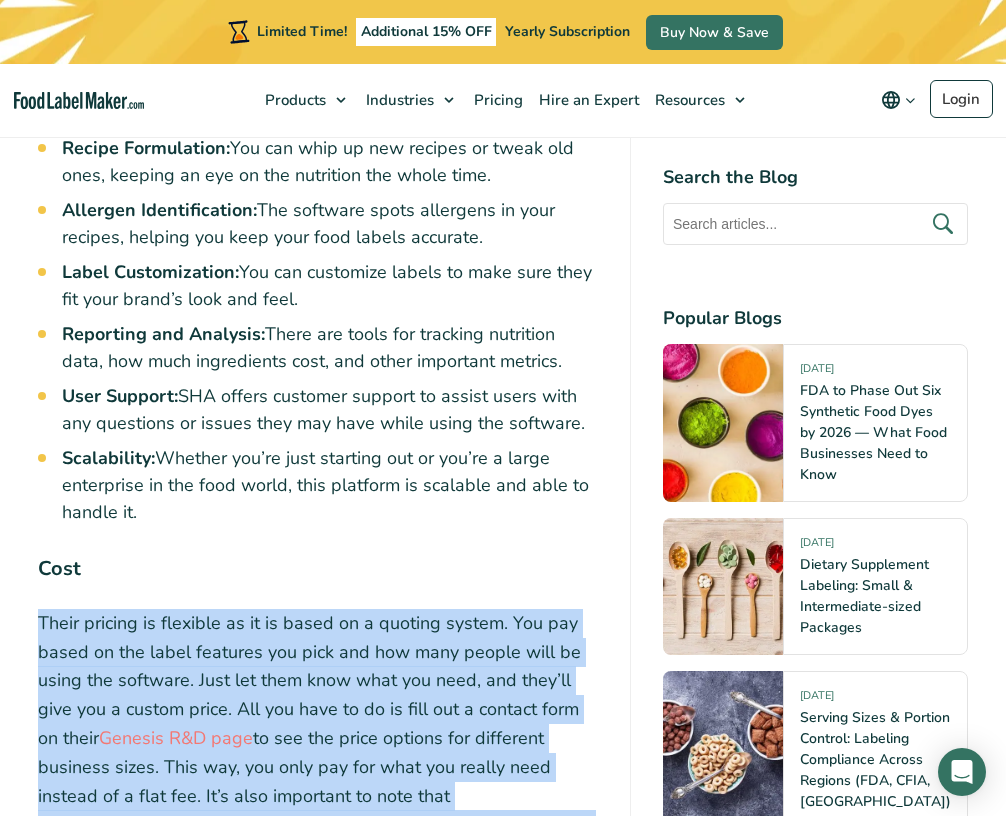 click on "Cost" at bounding box center [318, 573] 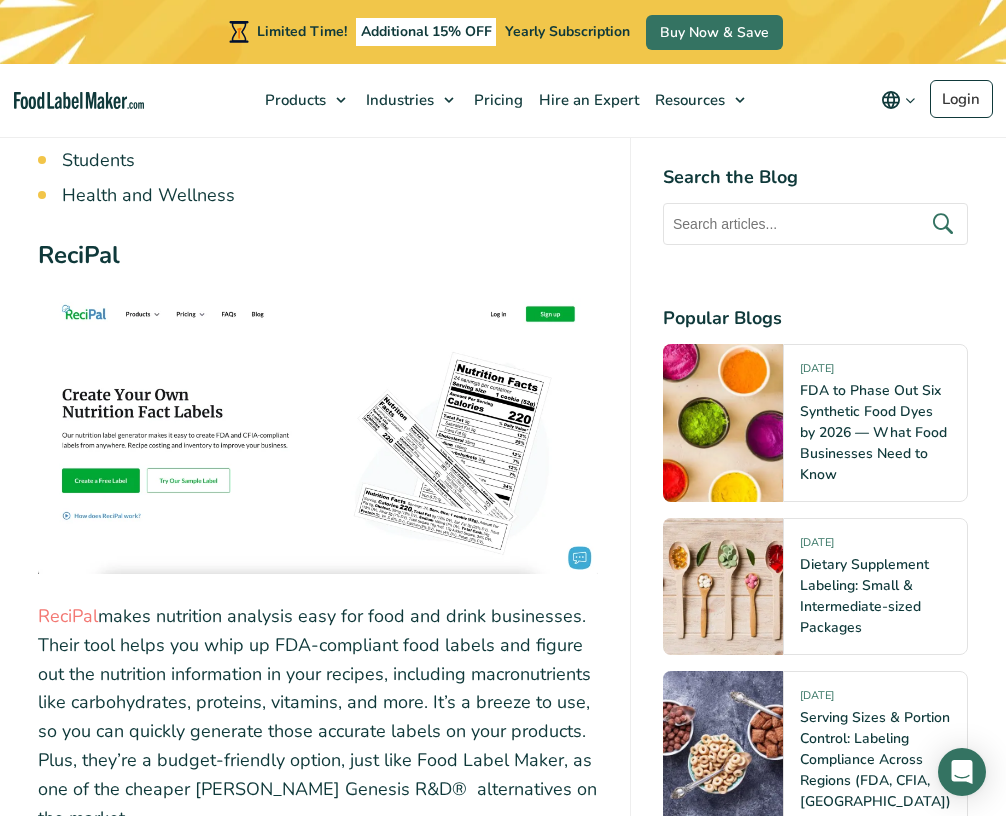 scroll, scrollTop: 9524, scrollLeft: 0, axis: vertical 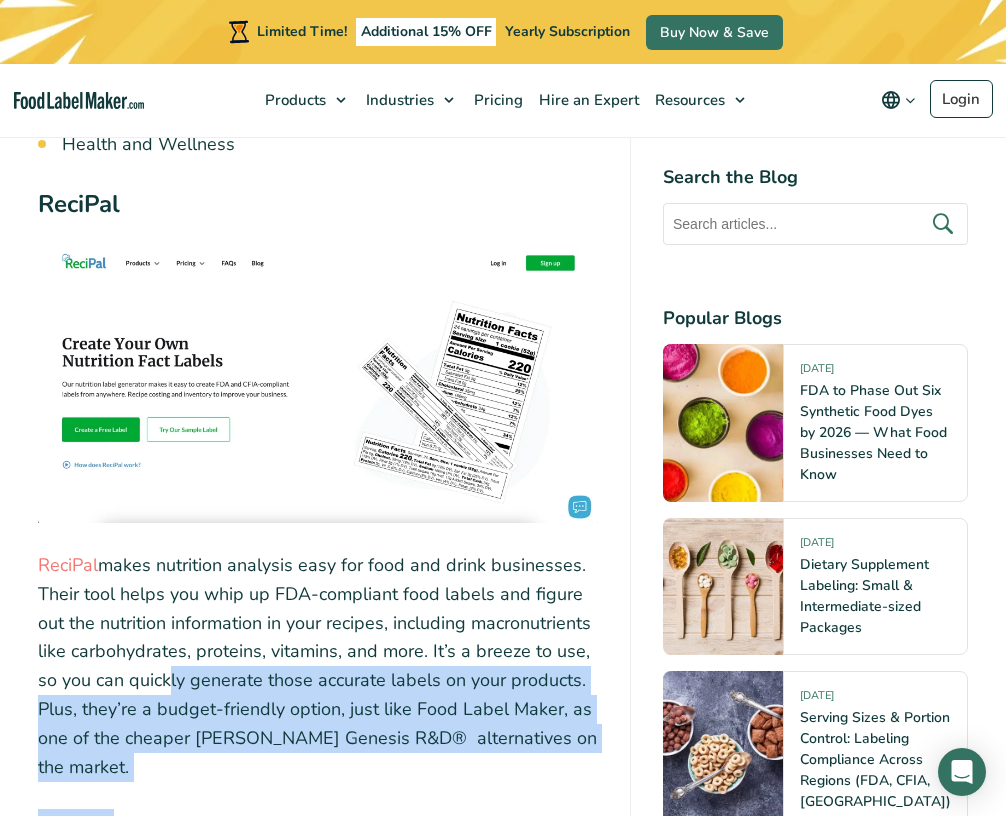 drag, startPoint x: 71, startPoint y: 294, endPoint x: 112, endPoint y: 427, distance: 139.17615 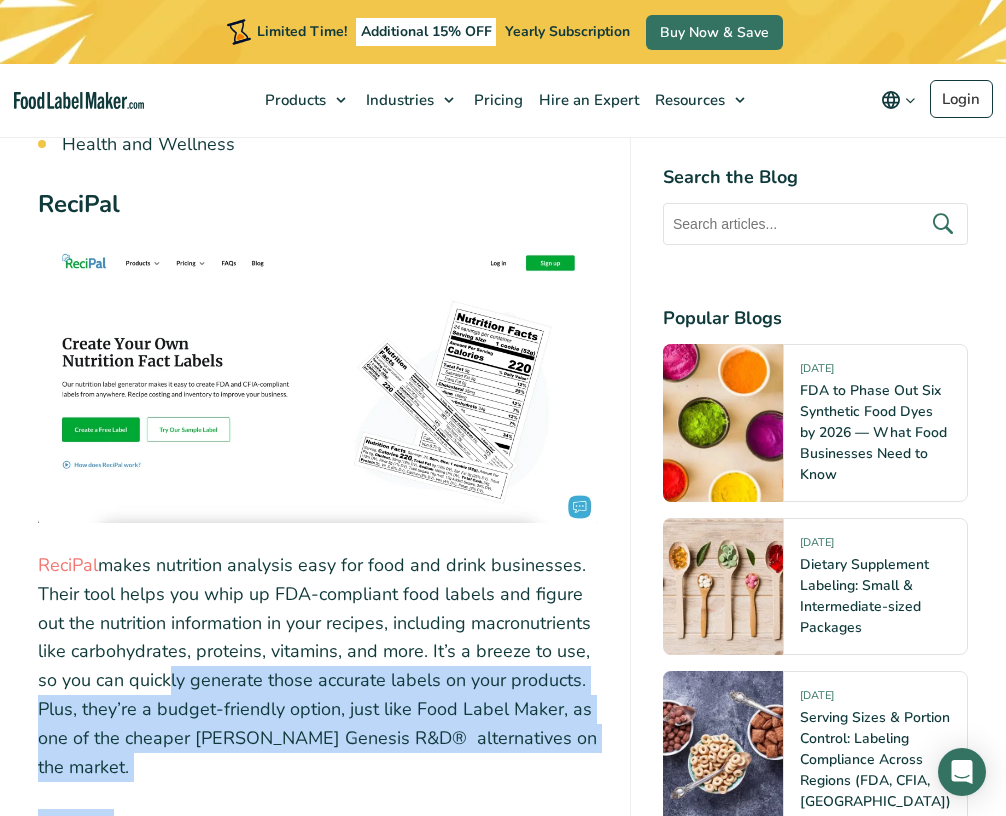 click on "ReciPal’s services are suitable for various businesses, from startups to large enterprises. They aim to meet regulatory compliance and provide transparent nutritional info to their customers. The platform also allows users to access an extensive database of ingredients for up-to-date data in label creation." at bounding box center [318, 881] 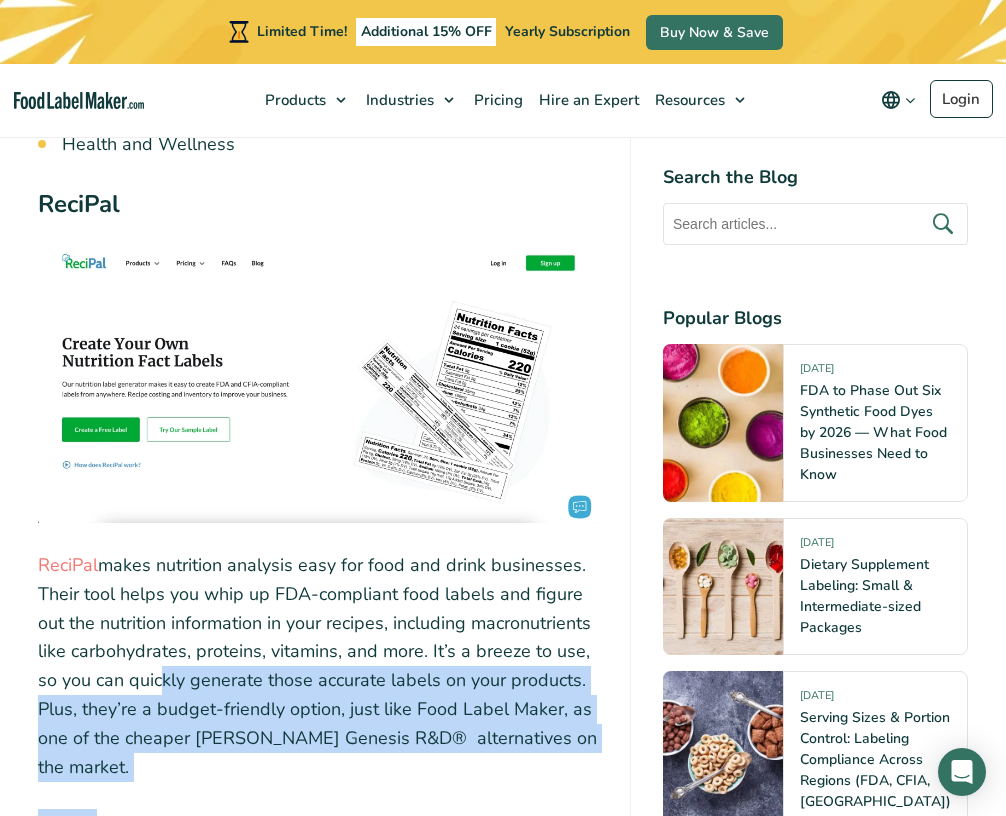 drag, startPoint x: 63, startPoint y: 308, endPoint x: 103, endPoint y: 444, distance: 141.76036 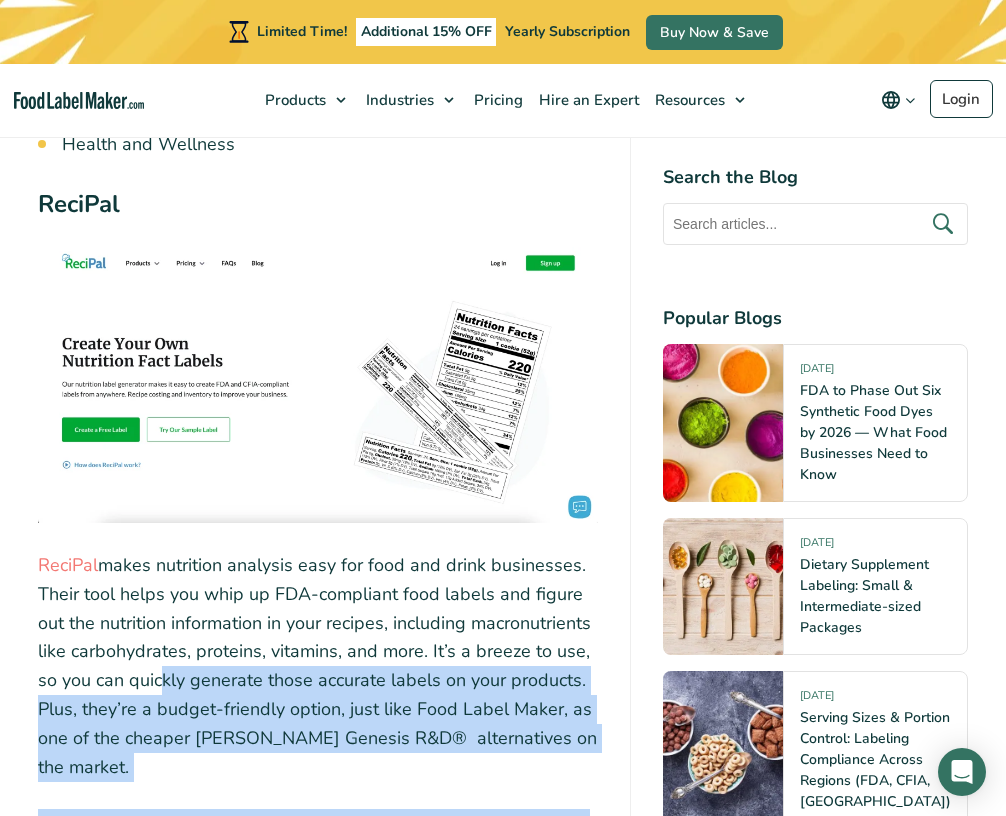 click on "In [DATE] competitive food and beverage industry, accurate and compliant food labeling is crucial for businesses. In [DATE] competitive food and beverage industry, accurate and compliant food labeling is crucial for businesses. Most are struggling with:
Accurate Compliance:  Ensuring labels meet all regulatory standards set by the Food and Drug Administration (FDA) can be daunting.
Scalability:  As your business grows, your labeling process must efficiently adapt to increased production without compromising quality.
Data Security:  Protecting sensitive recipe and nutritional information is paramount in a digital landscape prone to breaches.
Table of Contents
Toggle
Summary What to Consider When Making a Food Label Food Label Maker Features Cost Who is it best for? [PERSON_NAME] Features Cost Who is it best for? ReciPal Features Cost Who is it best for?
Summary
Software Key Features Cost Best For" at bounding box center (318, -2847) 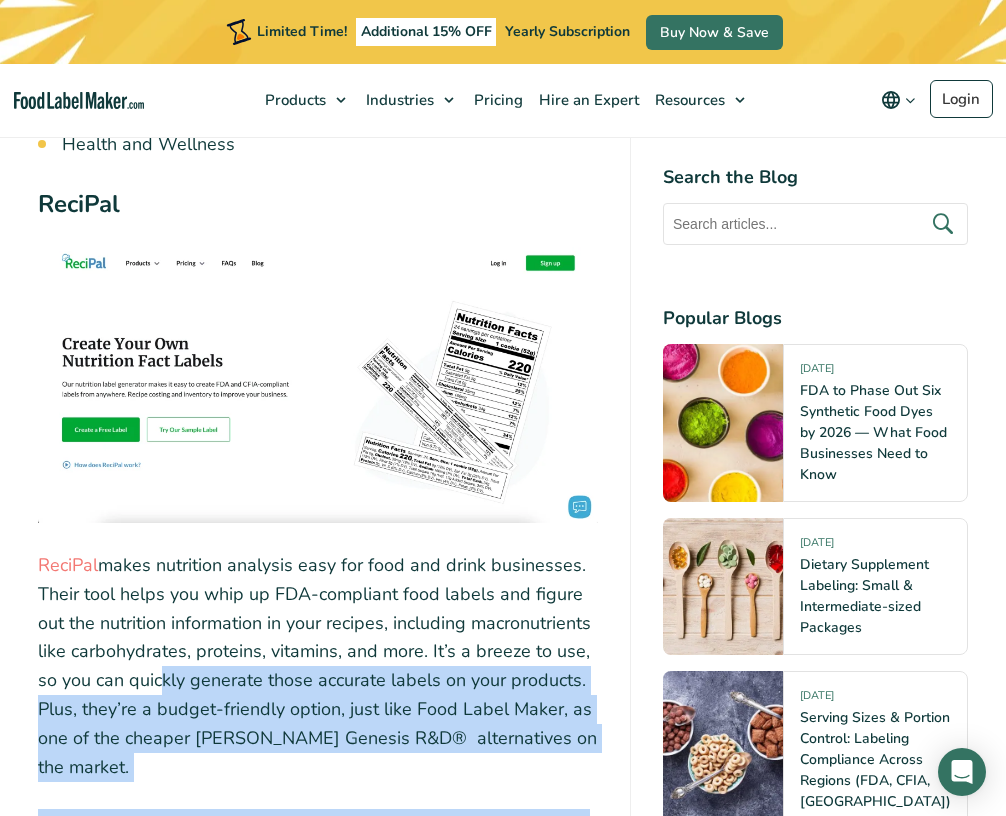 click on "ReciPal’s services are suitable for various businesses, from startups to large enterprises. They aim to meet regulatory compliance and provide transparent nutritional info to their customers. The platform also allows users to access an extensive database of ingredients for up-to-date data in label creation." at bounding box center [318, 881] 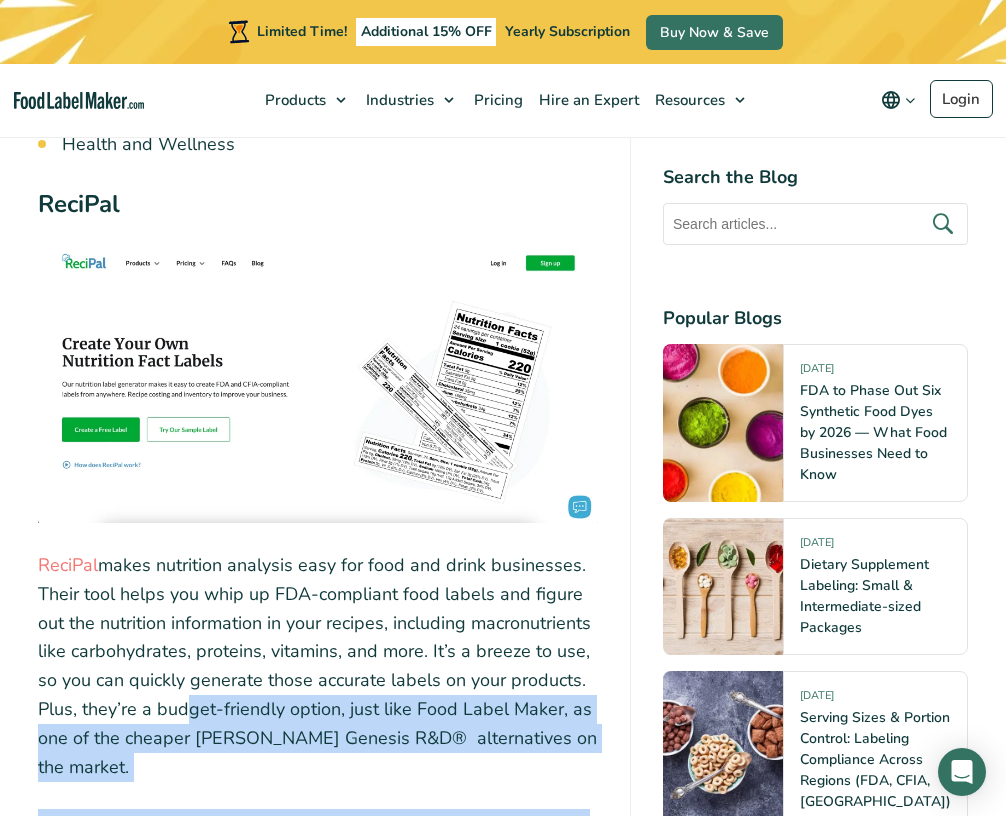 drag, startPoint x: 54, startPoint y: 340, endPoint x: 86, endPoint y: 481, distance: 144.58562 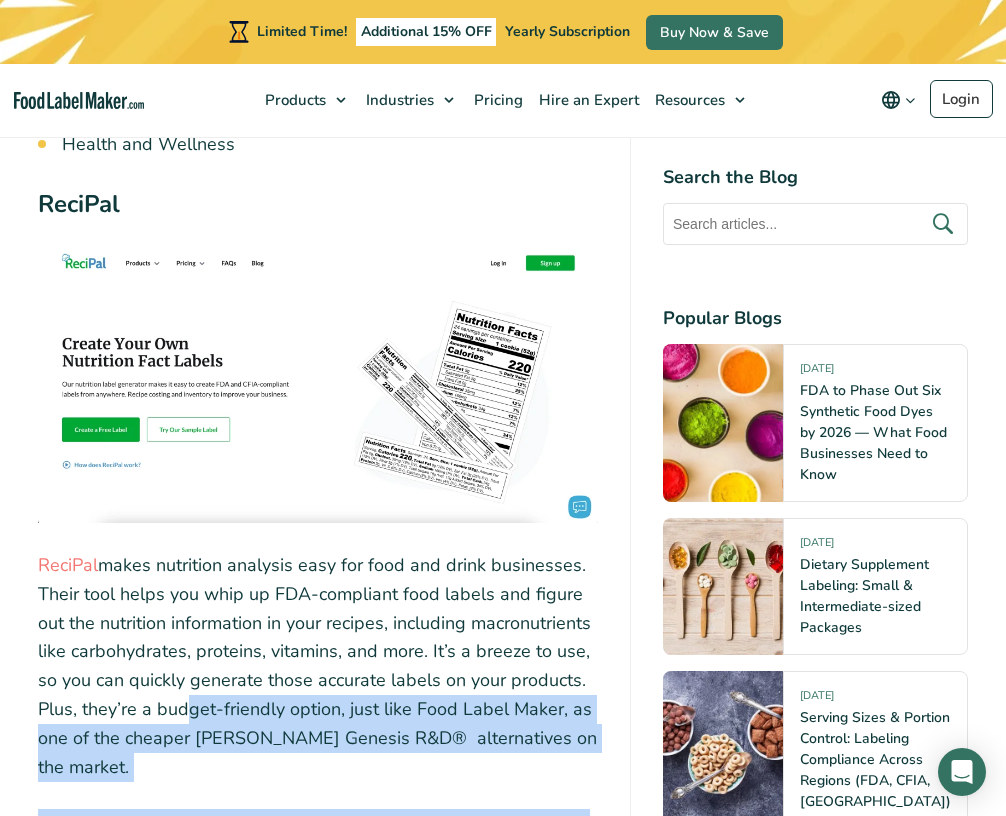 click on "ReciPal’s services are suitable for various businesses, from startups to large enterprises. They aim to meet regulatory compliance and provide transparent nutritional info to their customers. The platform also allows users to access an extensive database of ingredients for up-to-date data in label creation." at bounding box center [318, 881] 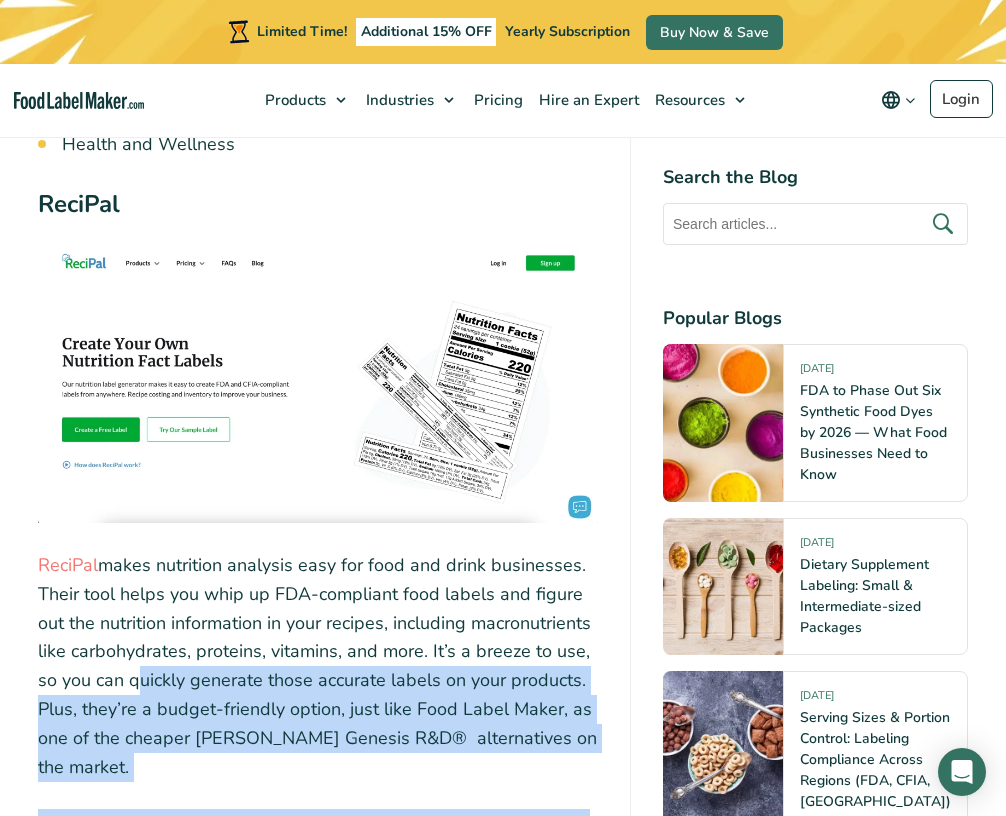 drag, startPoint x: 31, startPoint y: 381, endPoint x: 46, endPoint y: 454, distance: 74.52516 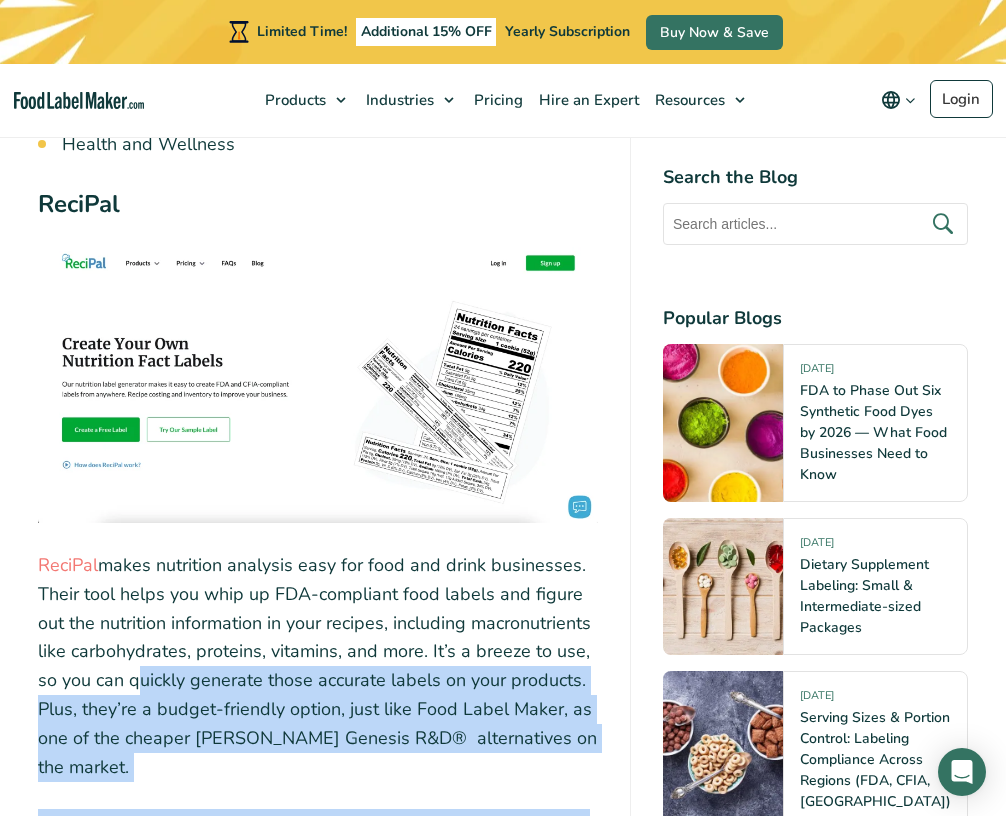 click on "ReciPal’s services are suitable for various businesses, from startups to large enterprises. They aim to meet regulatory compliance and provide transparent nutritional info to their customers. The platform also allows users to access an extensive database of ingredients for up-to-date data in label creation." at bounding box center (318, 881) 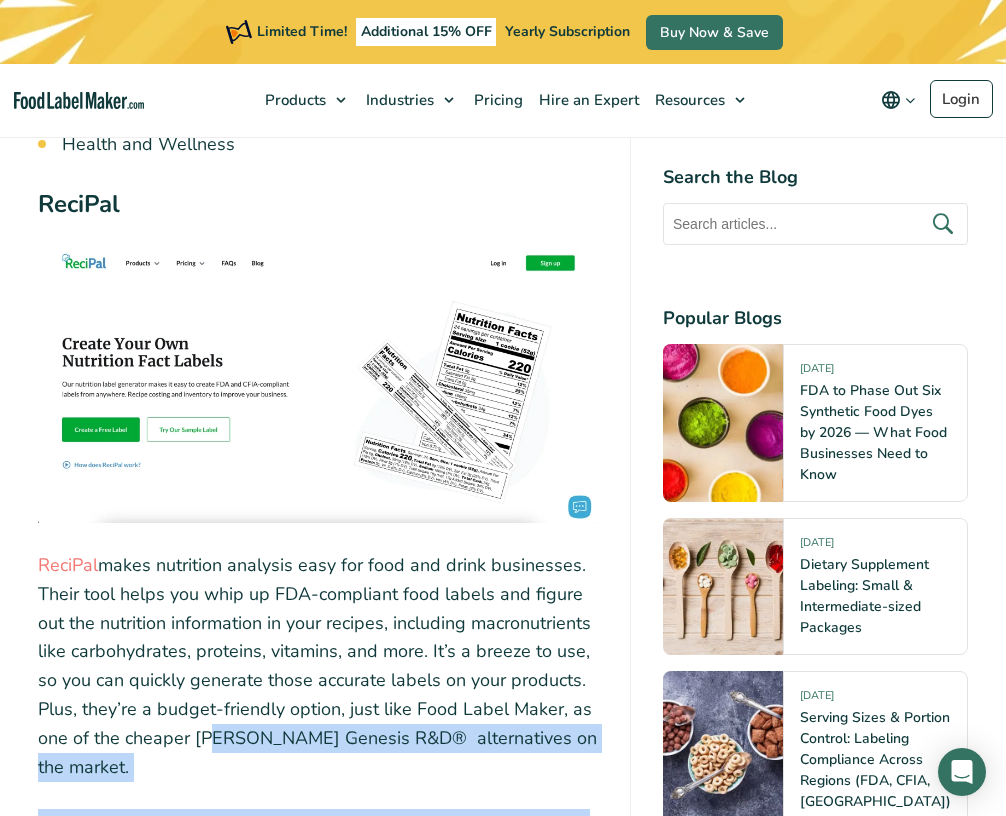 drag, startPoint x: 45, startPoint y: 376, endPoint x: 45, endPoint y: 528, distance: 152 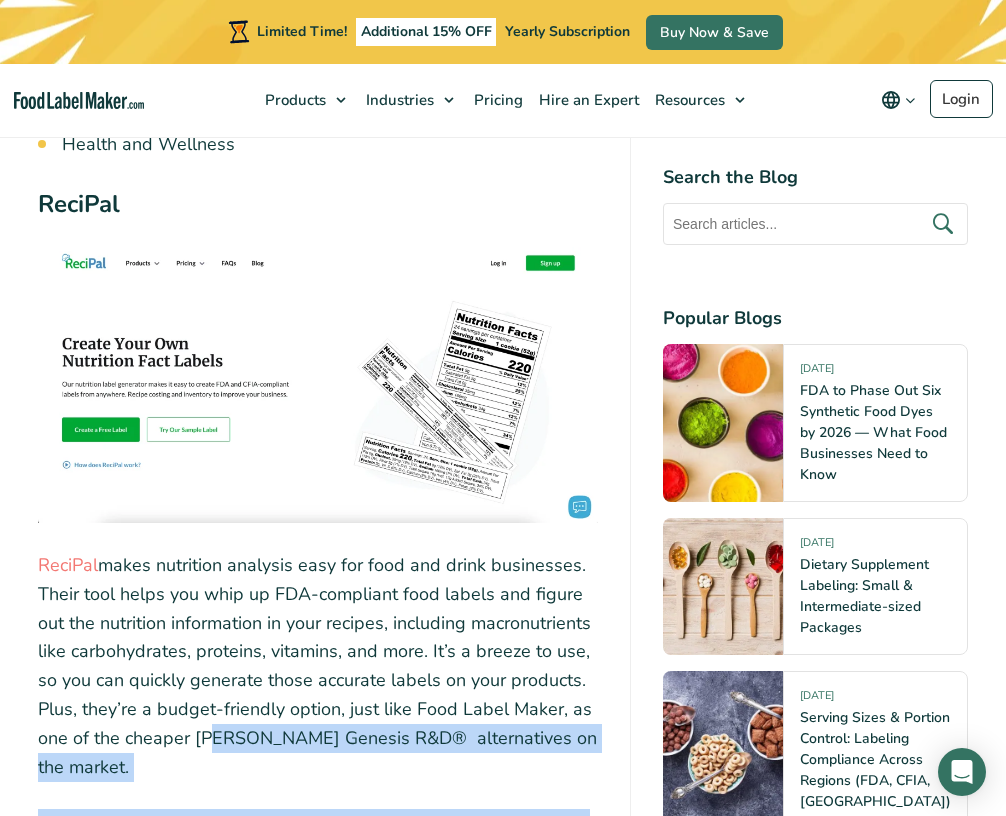 click on "ReciPal’s services are suitable for various businesses, from startups to large enterprises. They aim to meet regulatory compliance and provide transparent nutritional info to their customers. The platform also allows users to access an extensive database of ingredients for up-to-date data in label creation." at bounding box center [318, 881] 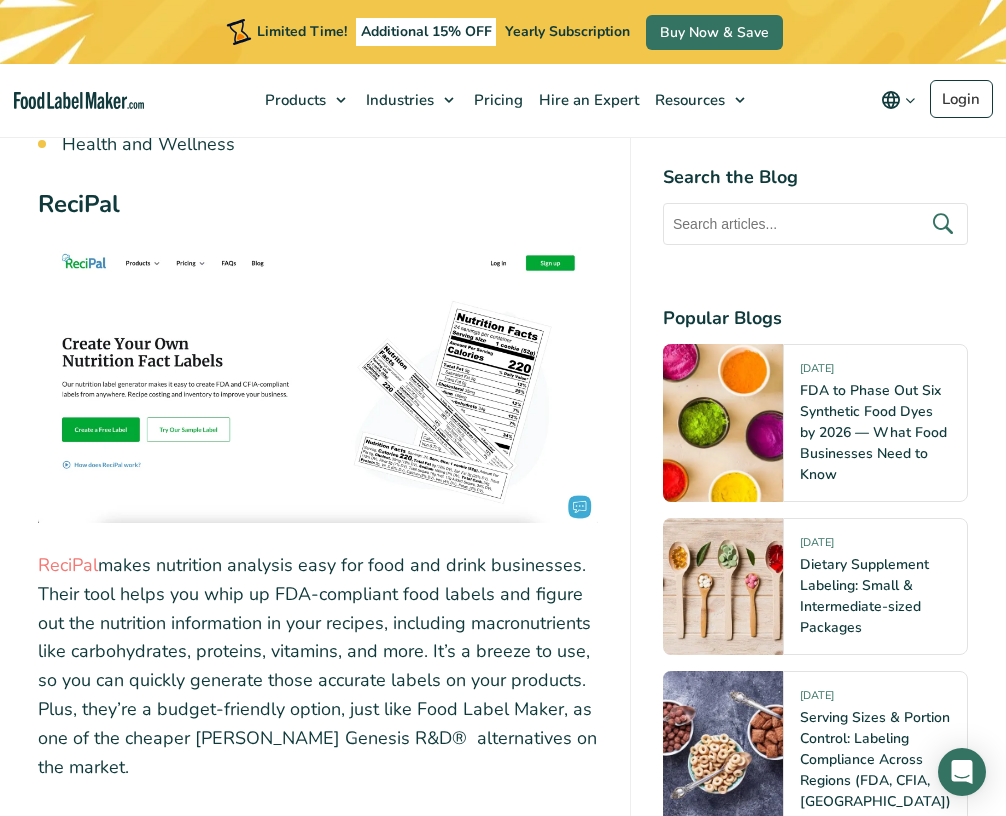 drag, startPoint x: 45, startPoint y: 503, endPoint x: 45, endPoint y: 570, distance: 67 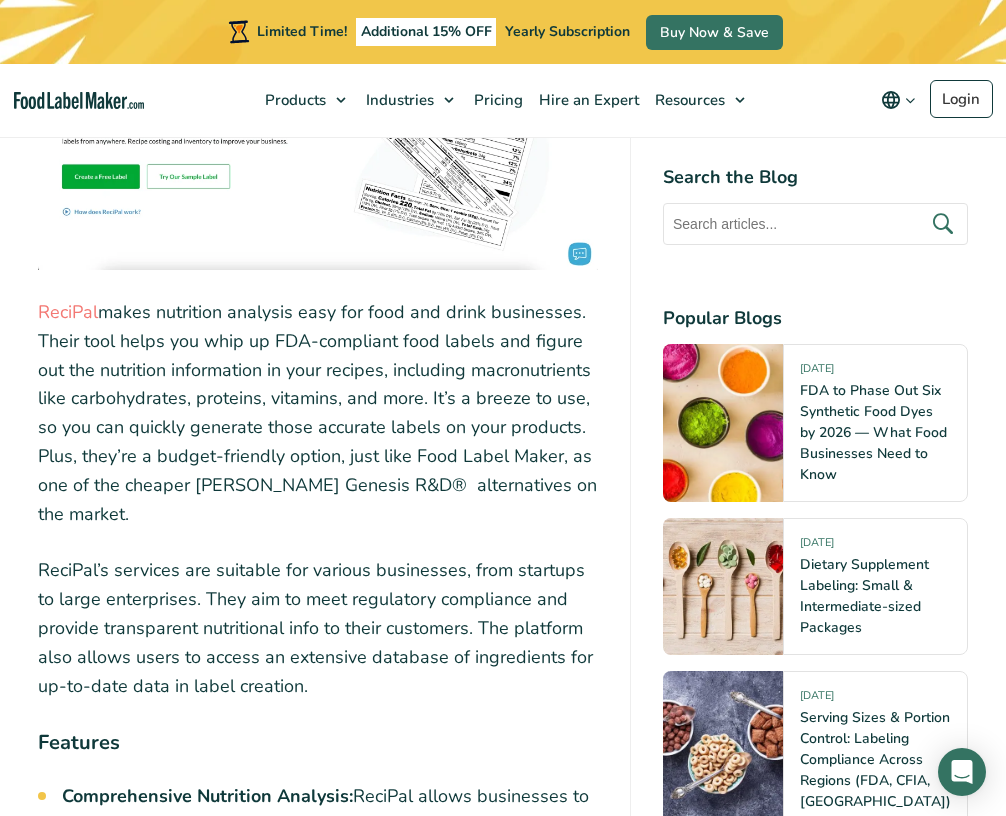 scroll, scrollTop: 9996, scrollLeft: 0, axis: vertical 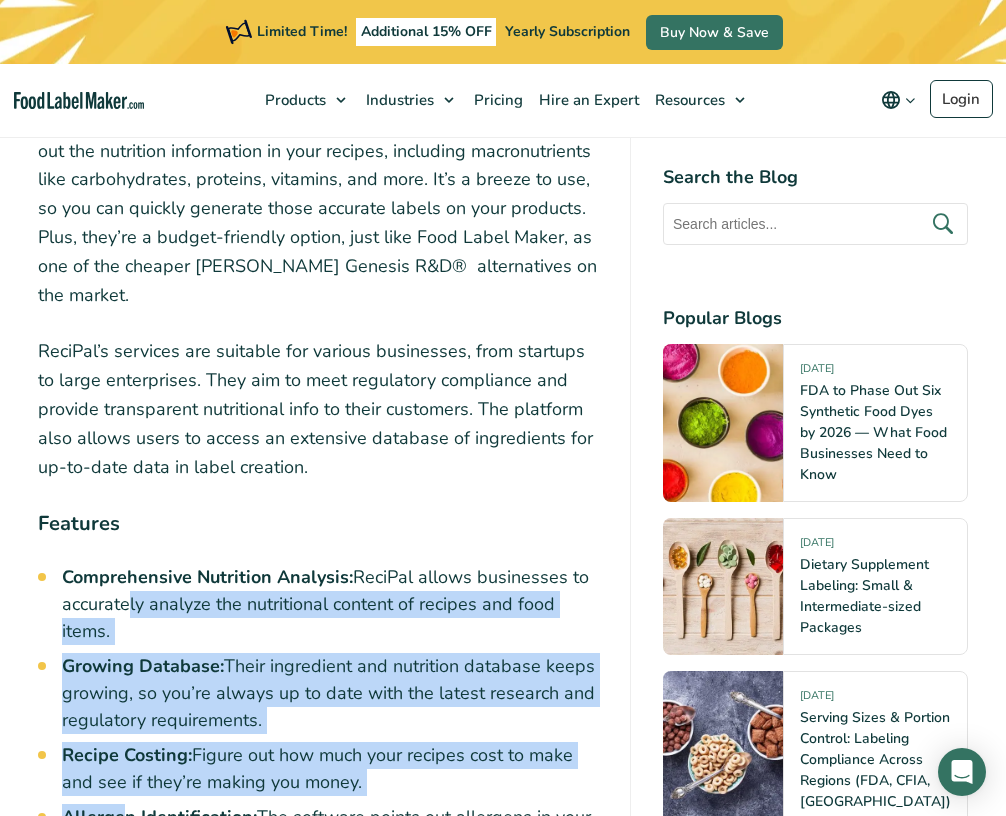 drag, startPoint x: 120, startPoint y: 211, endPoint x: 120, endPoint y: 381, distance: 170 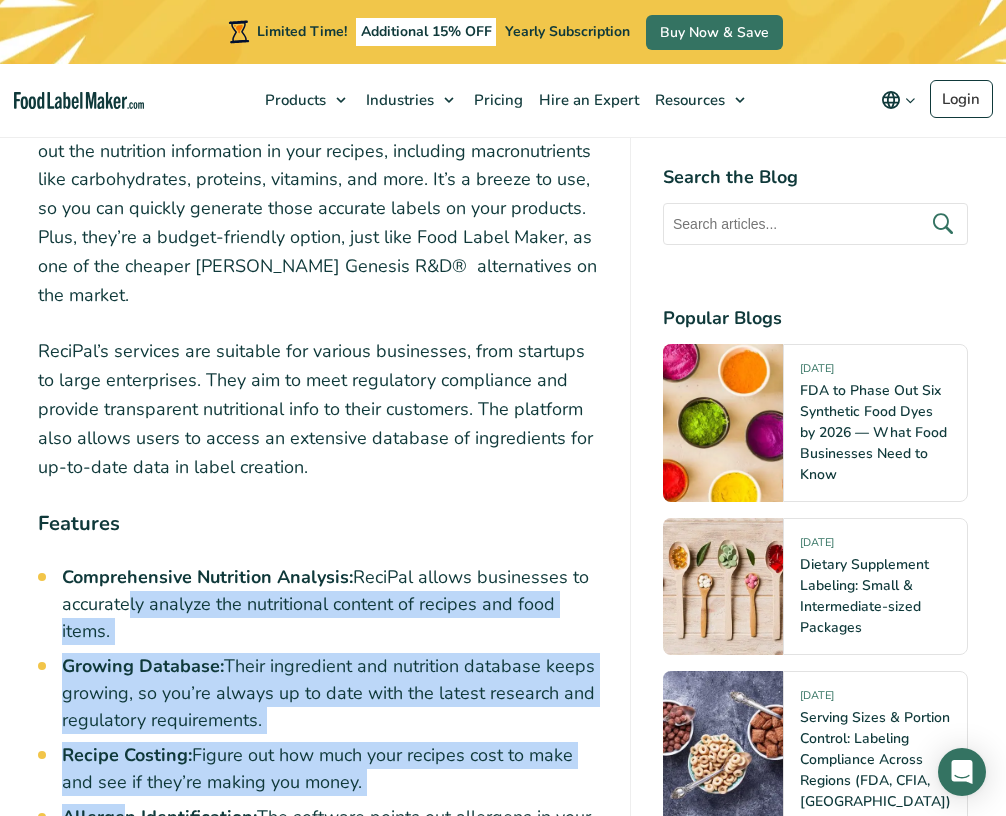 click on "Allergen Identification:" at bounding box center [159, 817] 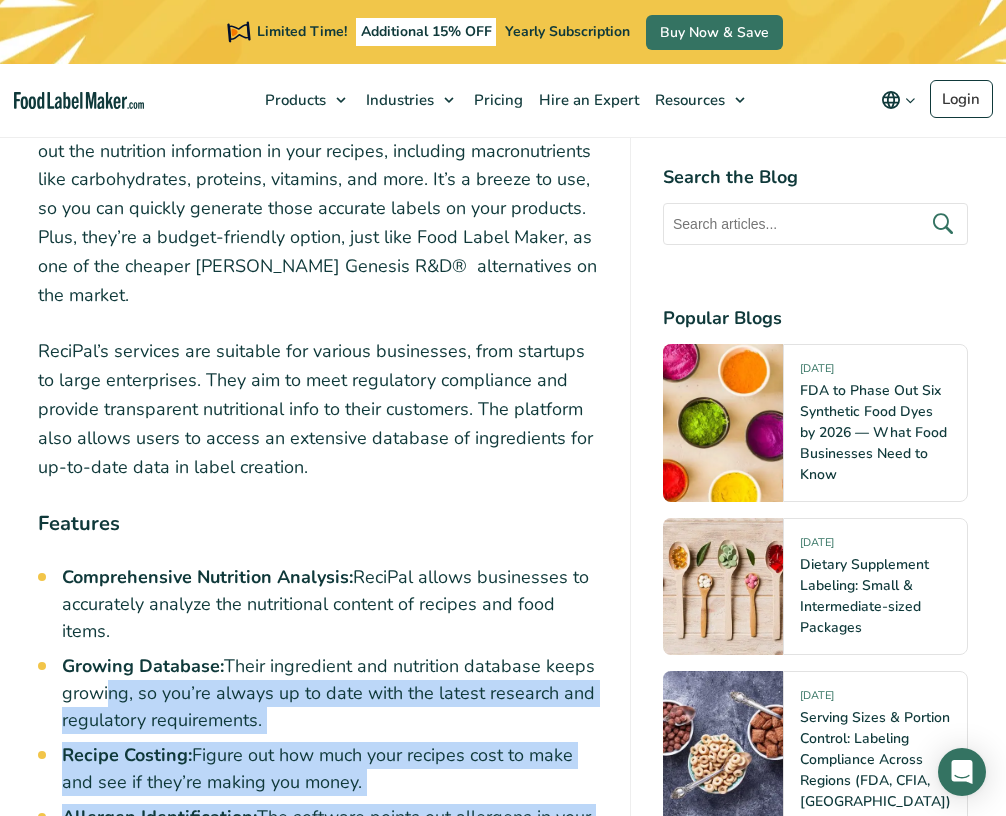 drag, startPoint x: 99, startPoint y: 271, endPoint x: 102, endPoint y: 453, distance: 182.02472 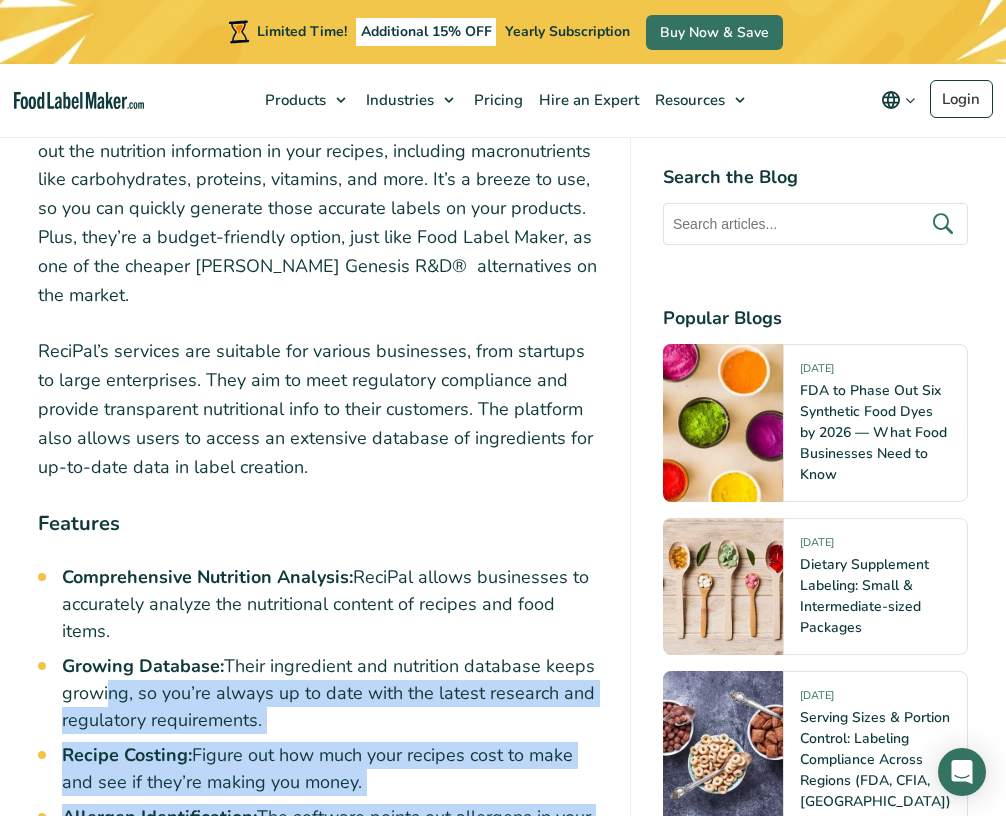 click on "FDA FDA-Compliant Labels:" at bounding box center (181, 879) 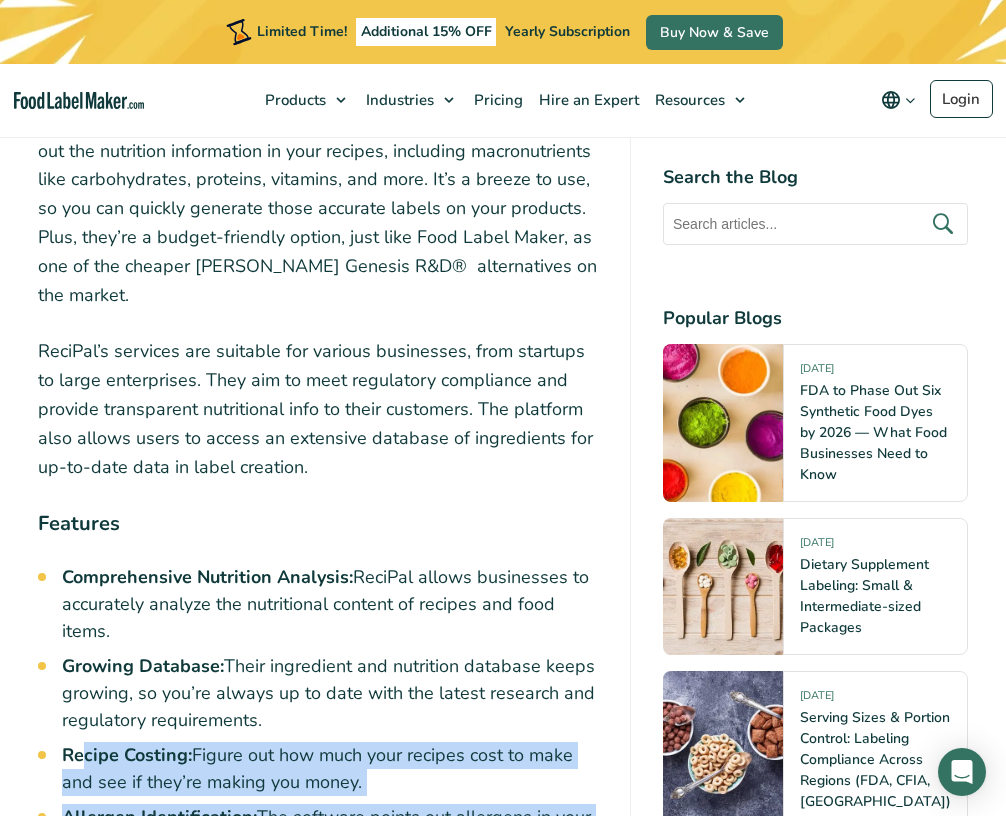 drag, startPoint x: 82, startPoint y: 312, endPoint x: 82, endPoint y: 459, distance: 147 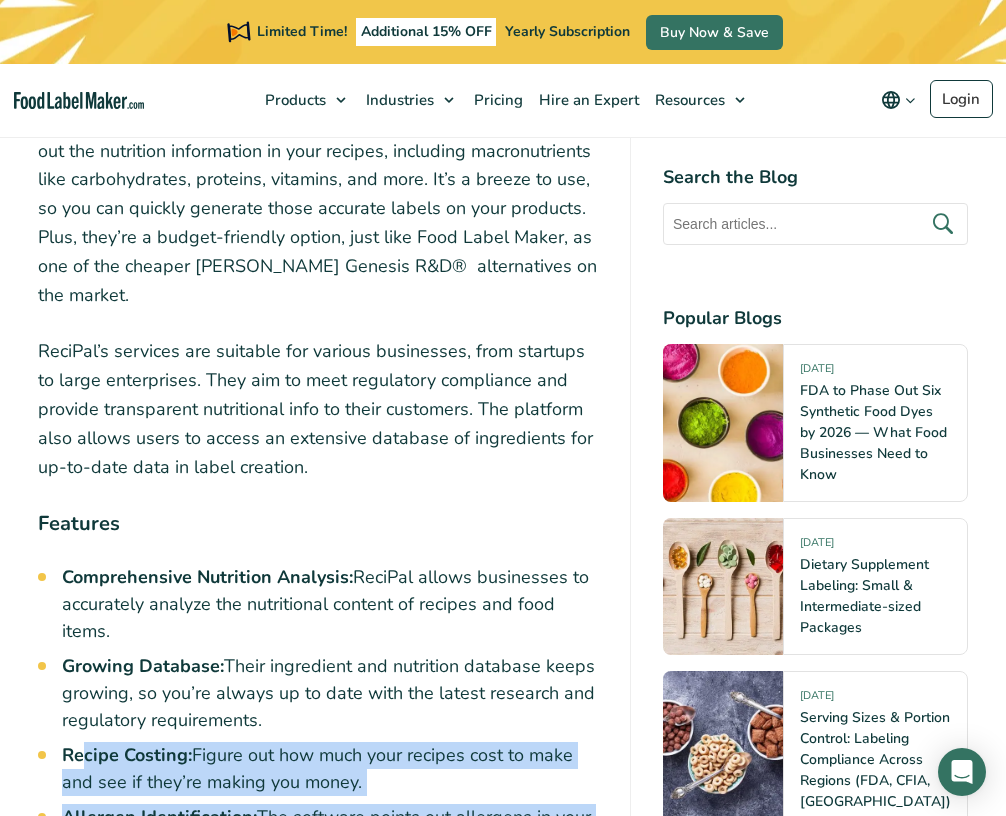 click on "FDA FDA-Compliant Labels:" at bounding box center (181, 879) 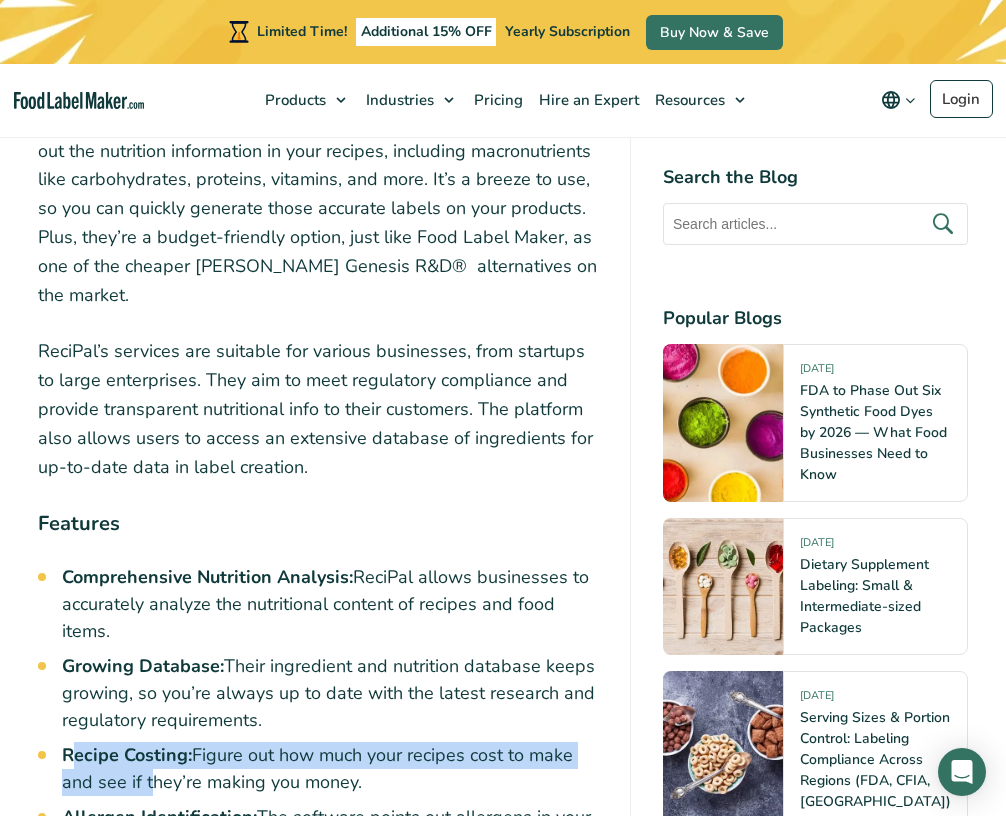 drag, startPoint x: 77, startPoint y: 312, endPoint x: 77, endPoint y: 368, distance: 56 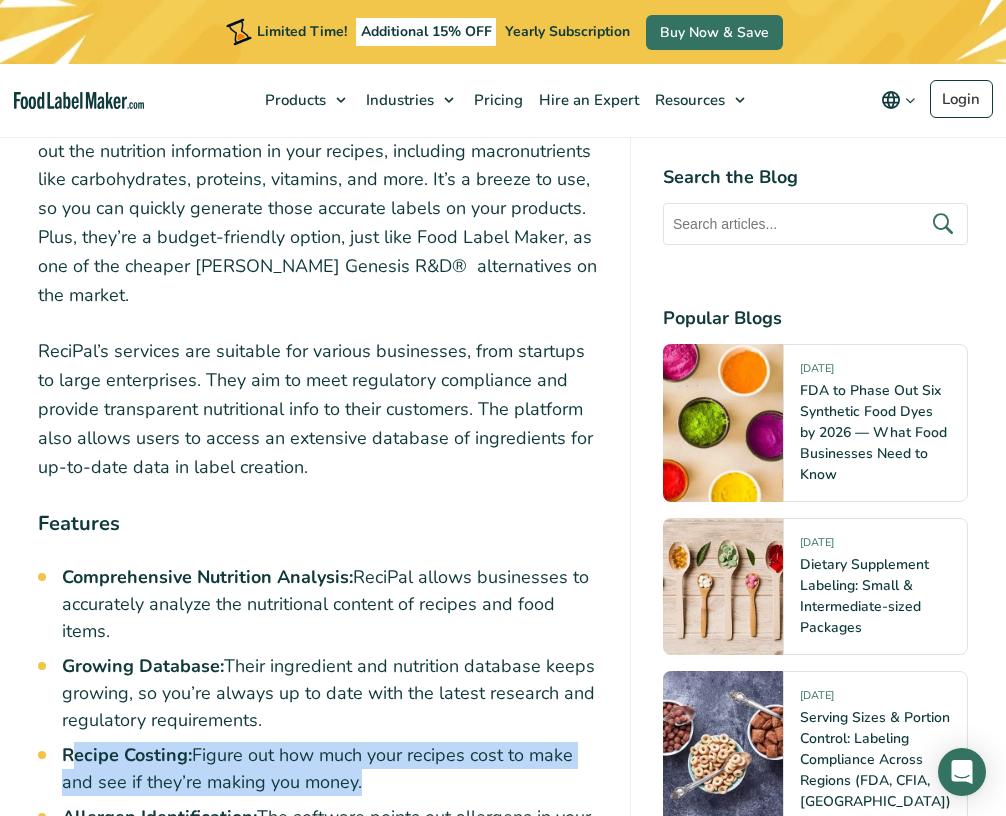 click on "Comprehensive Nutrition Analysis:  ReciPal allows businesses to accurately analyze the nutritional content of recipes and food items.
Growing Database:  Their ingredient and nutrition database keeps growing, so you’re always up to date with the latest research and regulatory requirements.
Recipe Costing:  Figure out how much your recipes cost to make and see if they’re making you money.
Allergen Identification:  The software points out allergens in your recipes, helping you keep your labels accurate.
FDA FDA-Compliant Labels:  Create labels that follow FDA rules so that you meet regulatory standards.
User-Friendly Interface:  The platform’s recipe analysis and label creation are user-friendly and accessible to users with different levels of technical expertise.
Customer Support:  The company offers prompt and reliable customer support. They can help users with technical issues and guide them through any issues.
Scalability:" at bounding box center (330, 862) 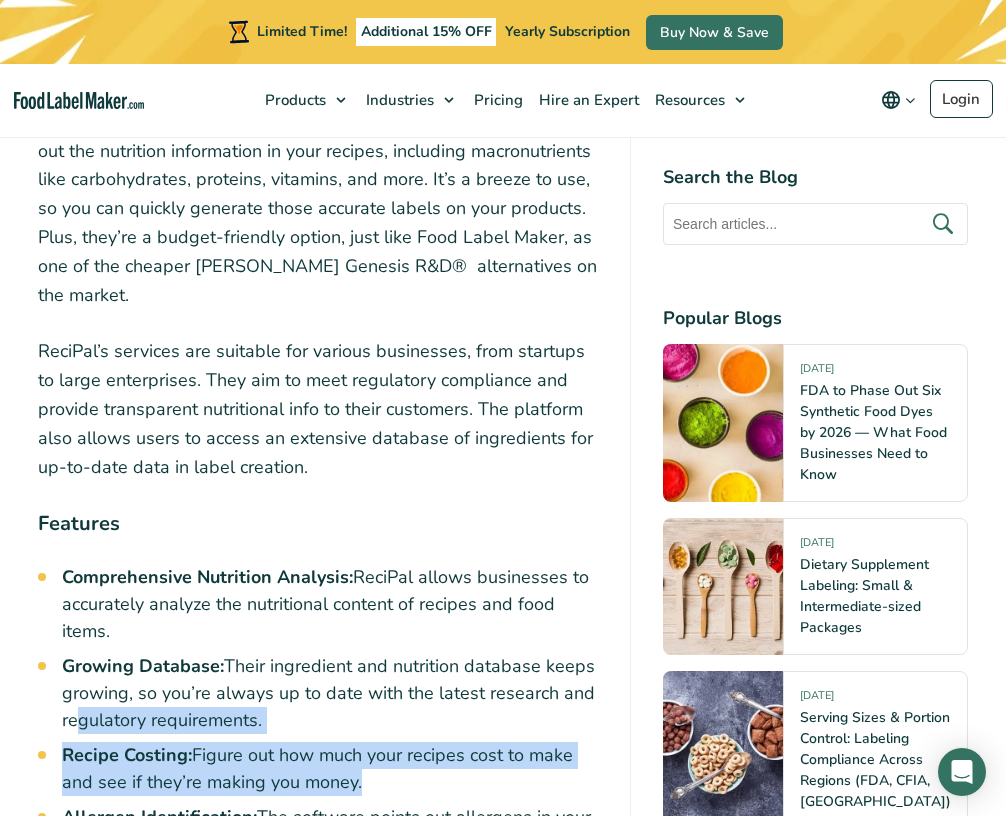 drag, startPoint x: 65, startPoint y: 282, endPoint x: 65, endPoint y: 388, distance: 106 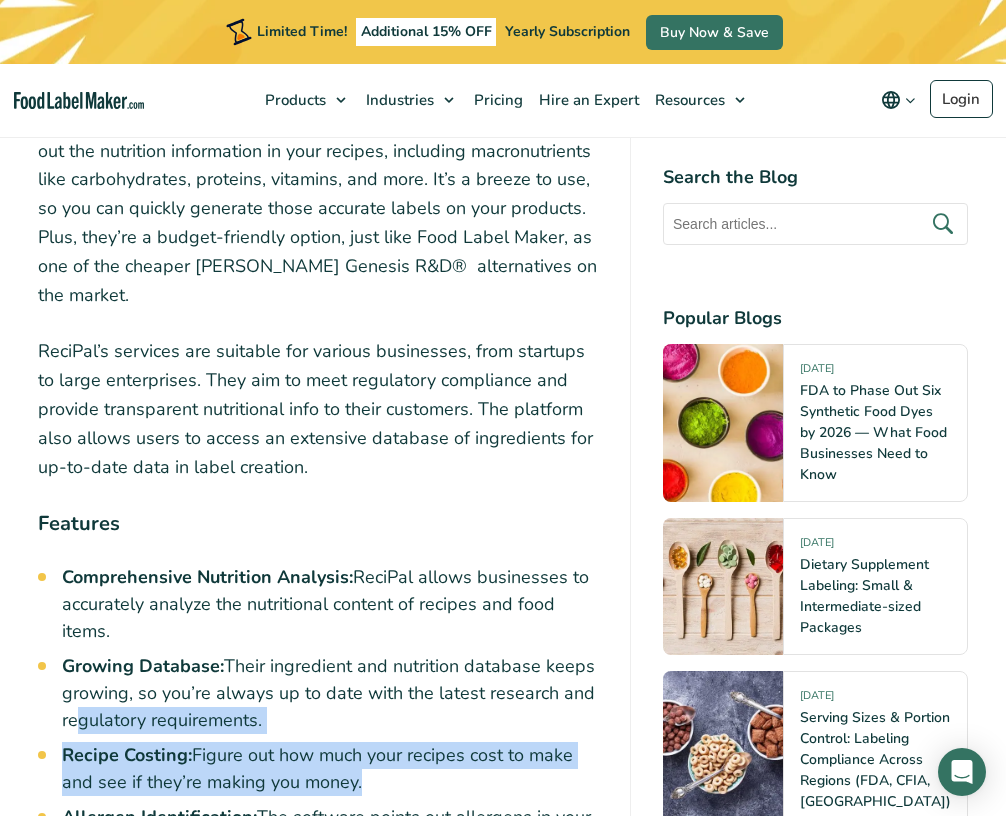 click on "Allergen Identification:" at bounding box center (159, 817) 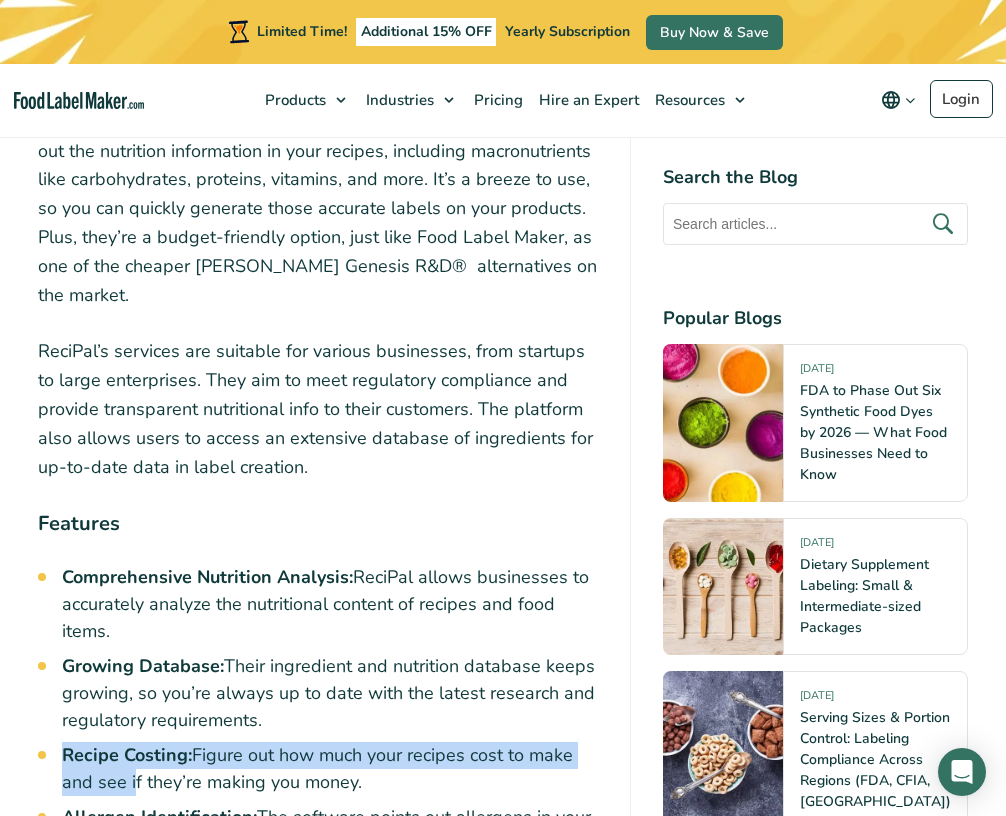 drag, startPoint x: 51, startPoint y: 310, endPoint x: 51, endPoint y: 363, distance: 53 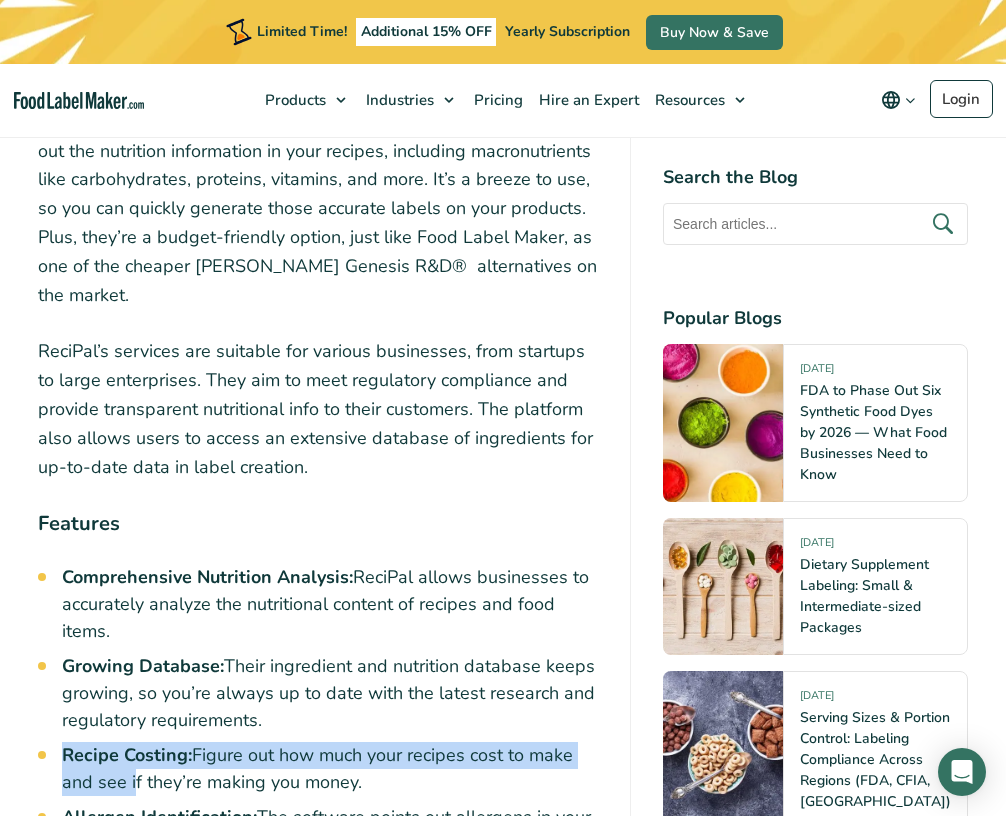 click on "In [DATE] competitive food and beverage industry, accurate and compliant food labeling is crucial for businesses. In [DATE] competitive food and beverage industry, accurate and compliant food labeling is crucial for businesses. Most are struggling with:
Accurate Compliance:  Ensuring labels meet all regulatory standards set by the Food and Drug Administration (FDA) can be daunting.
Scalability:  As your business grows, your labeling process must efficiently adapt to increased production without compromising quality.
Data Security:  Protecting sensitive recipe and nutritional information is paramount in a digital landscape prone to breaches.
Table of Contents
Toggle
Summary What to Consider When Making a Food Label Food Label Maker Features Cost Who is it best for? [PERSON_NAME] Features Cost Who is it best for? ReciPal Features Cost Who is it best for?
Summary
Software Key Features Cost Best For" at bounding box center (318, -3319) 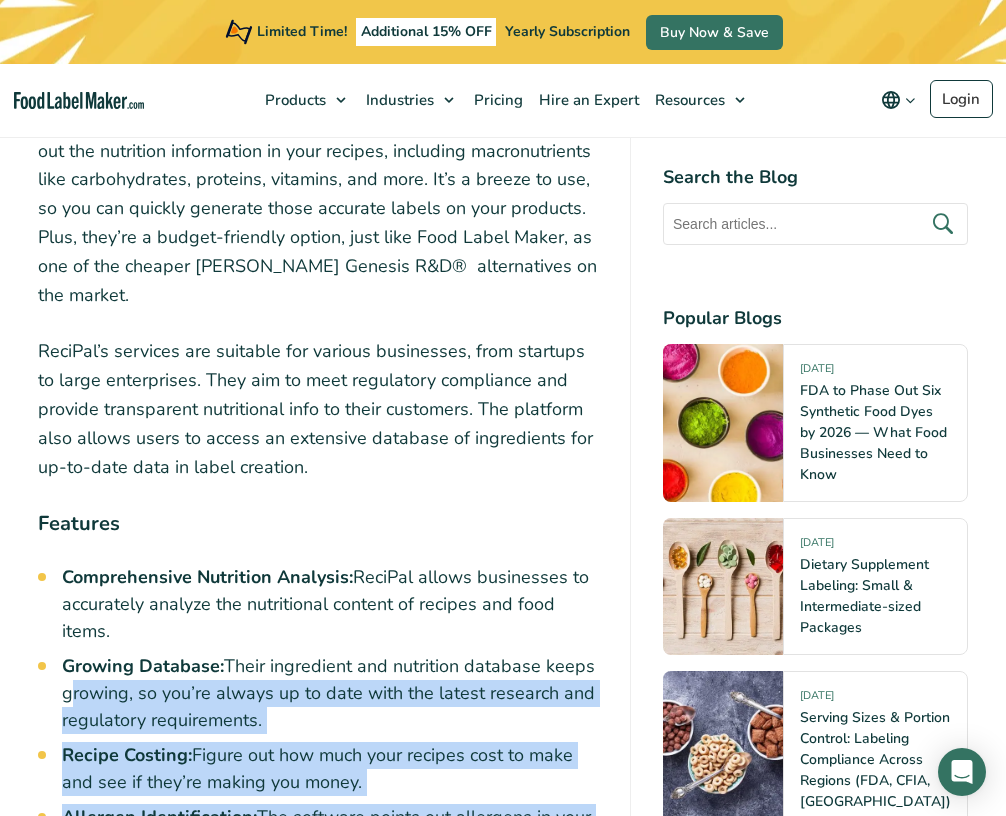 drag, startPoint x: 49, startPoint y: 274, endPoint x: 59, endPoint y: 544, distance: 270.18512 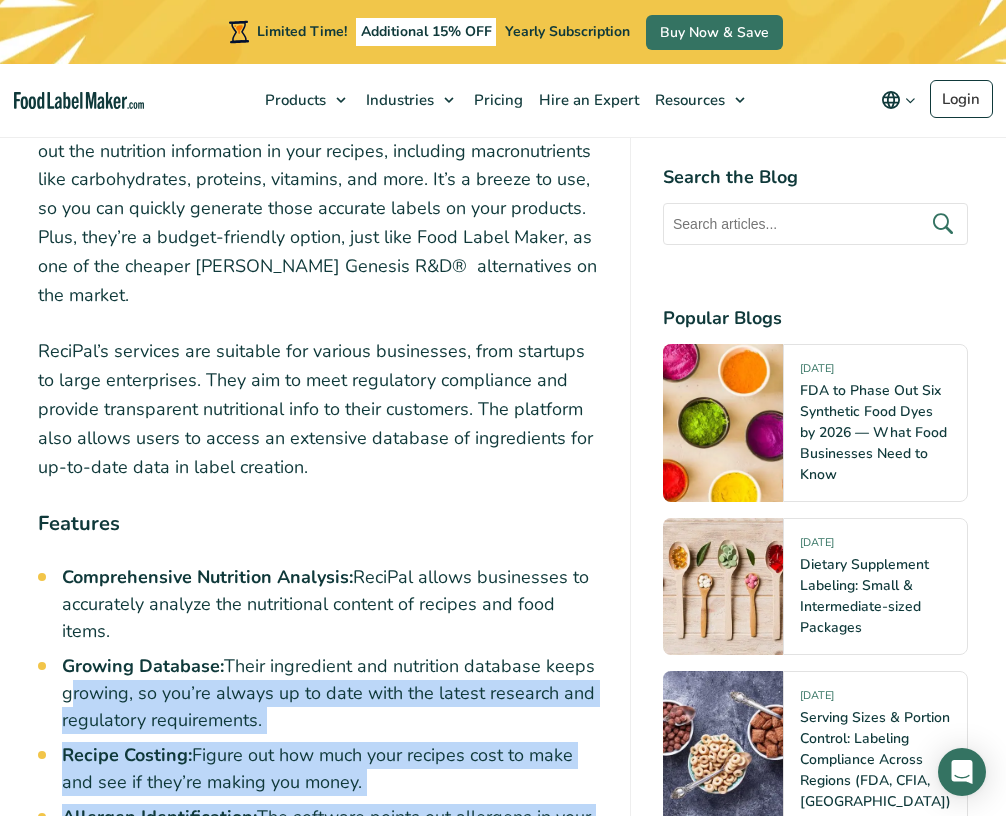 click on "In [DATE] competitive food and beverage industry, accurate and compliant food labeling is crucial for businesses. In [DATE] competitive food and beverage industry, accurate and compliant food labeling is crucial for businesses. Most are struggling with:
Accurate Compliance:  Ensuring labels meet all regulatory standards set by the Food and Drug Administration (FDA) can be daunting.
Scalability:  As your business grows, your labeling process must efficiently adapt to increased production without compromising quality.
Data Security:  Protecting sensitive recipe and nutritional information is paramount in a digital landscape prone to breaches.
Table of Contents
Toggle
Summary What to Consider When Making a Food Label Food Label Maker Features Cost Who is it best for? [PERSON_NAME] Features Cost Who is it best for? ReciPal Features Cost Who is it best for?
Summary
Software Key Features Cost Best For" at bounding box center [318, -3319] 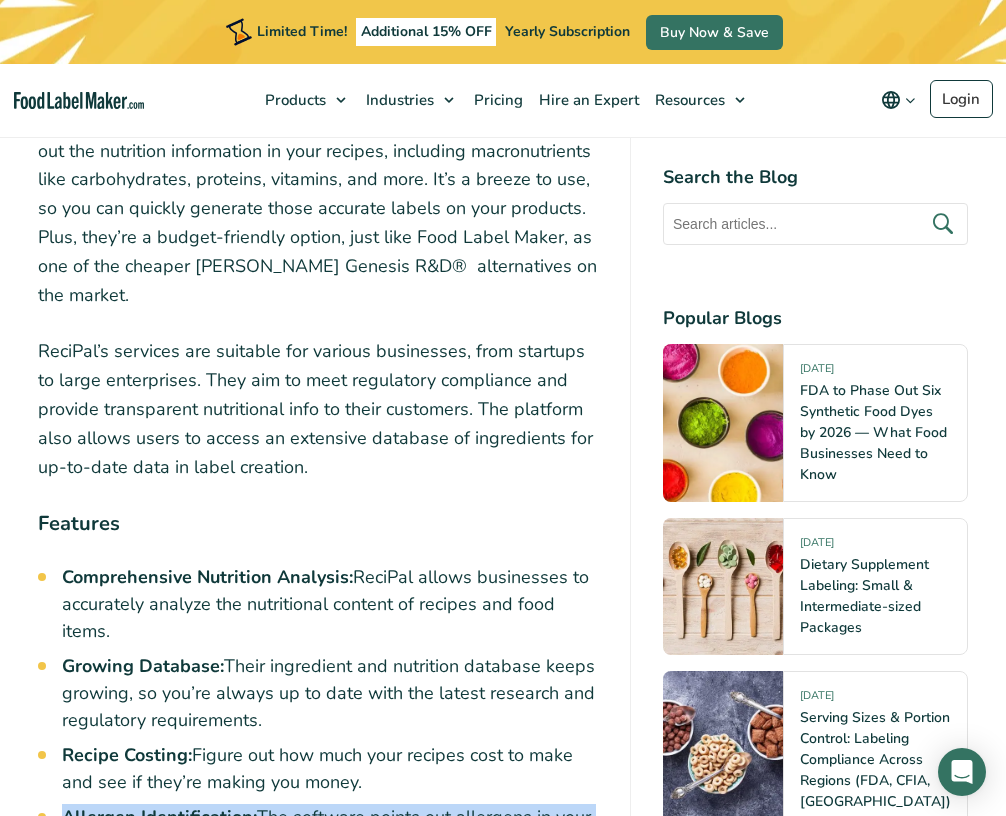drag, startPoint x: 66, startPoint y: 385, endPoint x: 66, endPoint y: 505, distance: 120 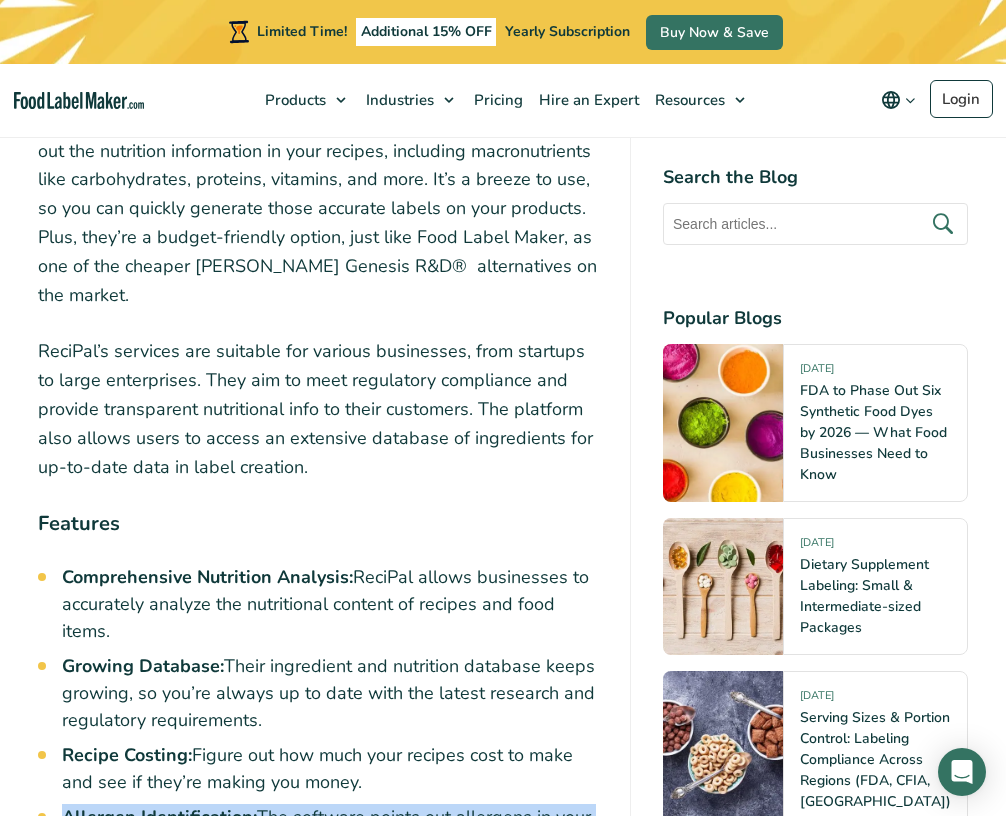 click on "User-Friendly Interface:" at bounding box center [163, 941] 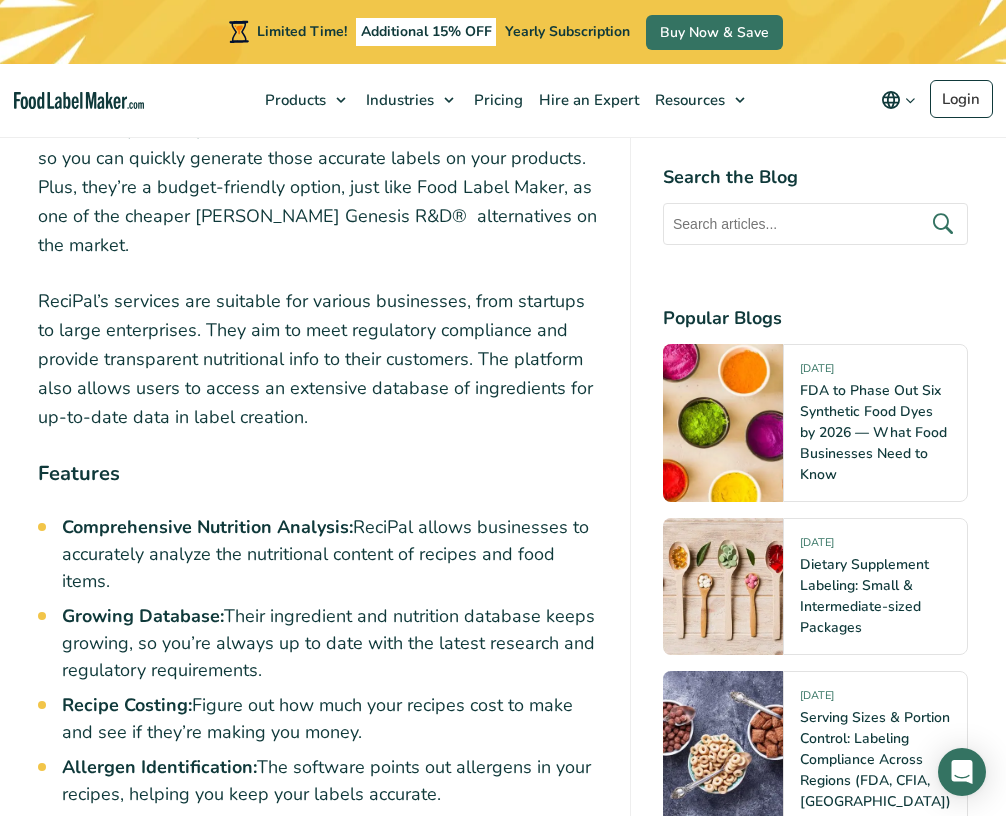 drag, startPoint x: 83, startPoint y: 405, endPoint x: 83, endPoint y: 565, distance: 160 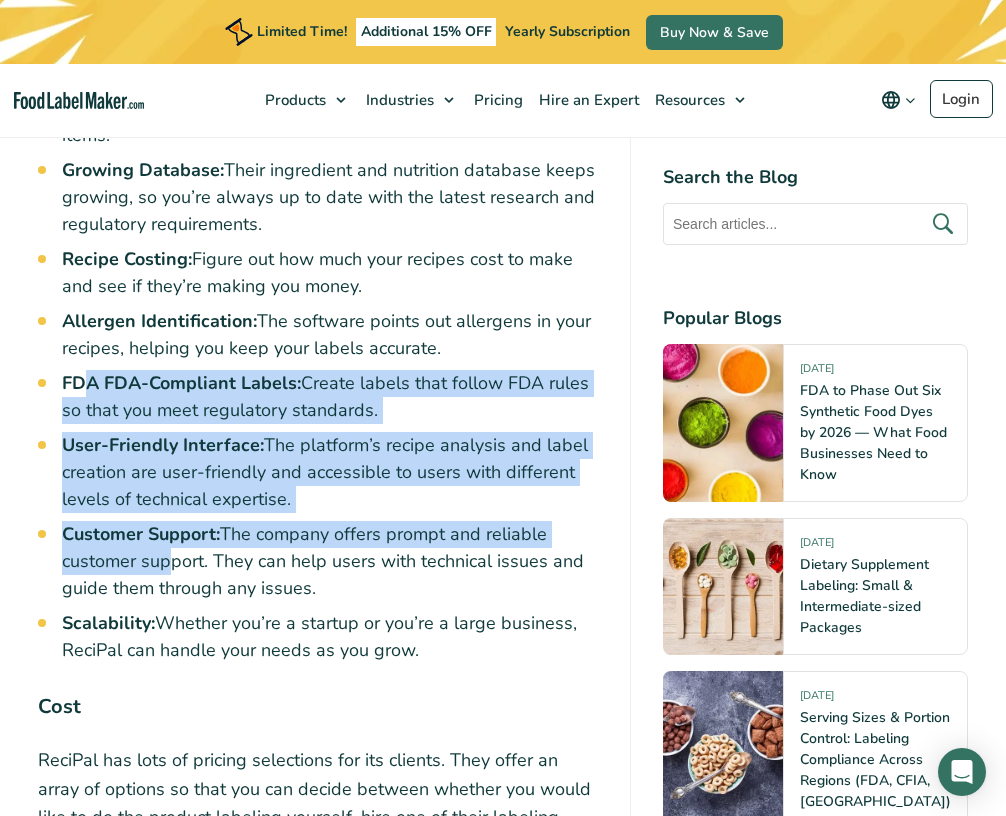 scroll, scrollTop: 10502, scrollLeft: 0, axis: vertical 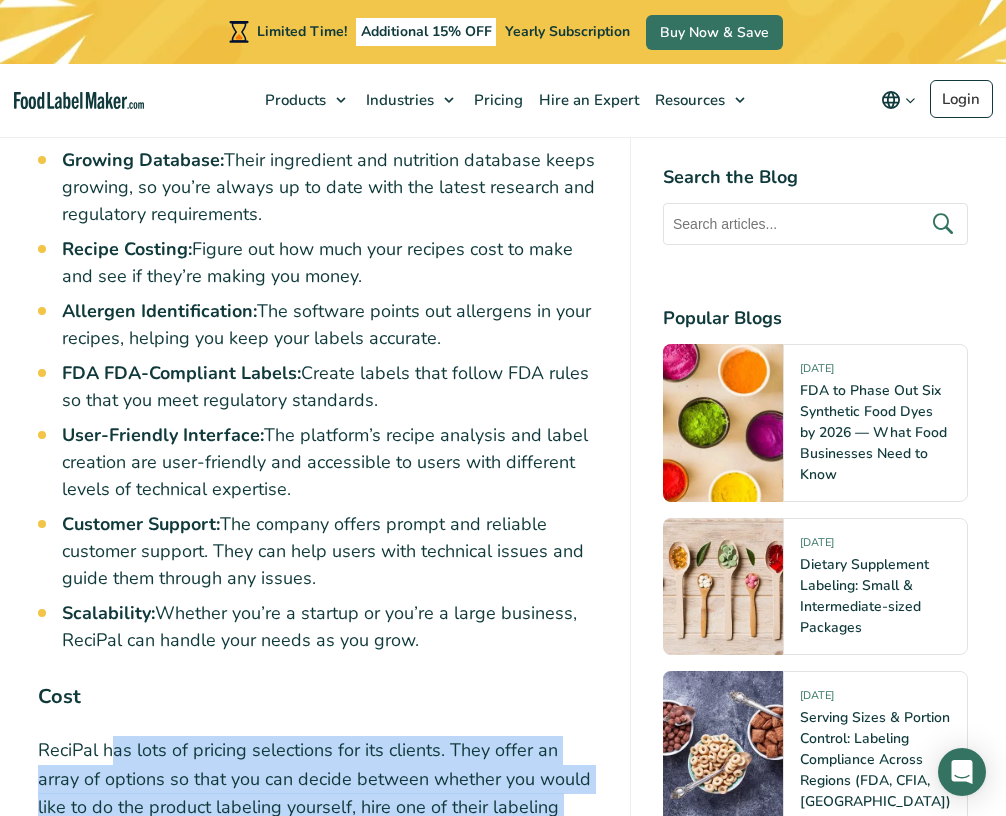 drag, startPoint x: 109, startPoint y: 333, endPoint x: 109, endPoint y: 423, distance: 90 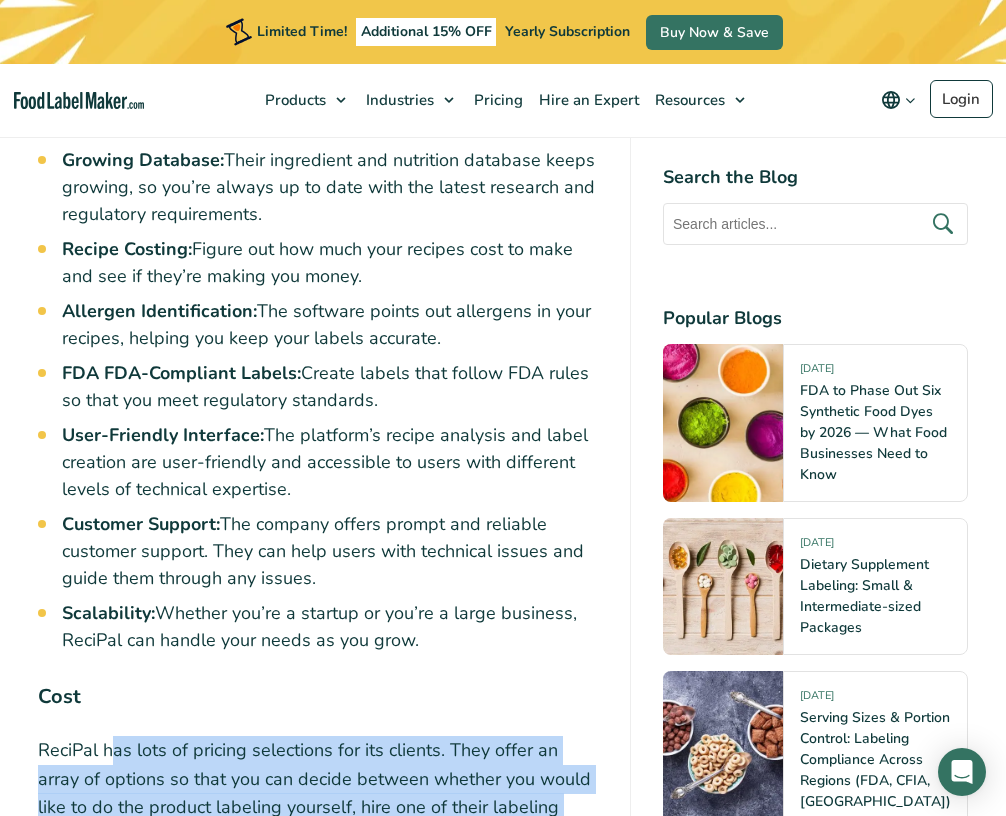 click on "In [DATE] competitive food and beverage industry, accurate and compliant food labeling is crucial for businesses. In [DATE] competitive food and beverage industry, accurate and compliant food labeling is crucial for businesses. Most are struggling with:
Accurate Compliance:  Ensuring labels meet all regulatory standards set by the Food and Drug Administration (FDA) can be daunting.
Scalability:  As your business grows, your labeling process must efficiently adapt to increased production without compromising quality.
Data Security:  Protecting sensitive recipe and nutritional information is paramount in a digital landscape prone to breaches.
Table of Contents
Toggle
Summary What to Consider When Making a Food Label Food Label Maker Features Cost Who is it best for? [PERSON_NAME] Features Cost Who is it best for? ReciPal Features Cost Who is it best for?
Summary
Software Key Features Cost Best For" at bounding box center (318, -3825) 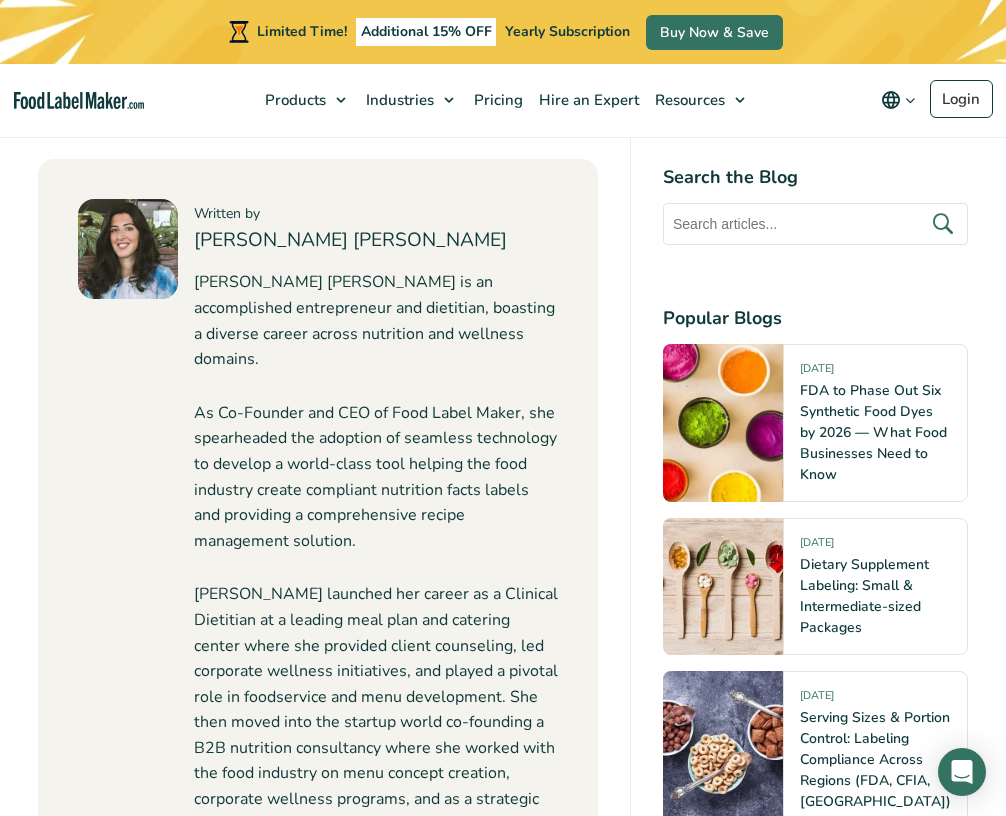 scroll, scrollTop: 12506, scrollLeft: 0, axis: vertical 